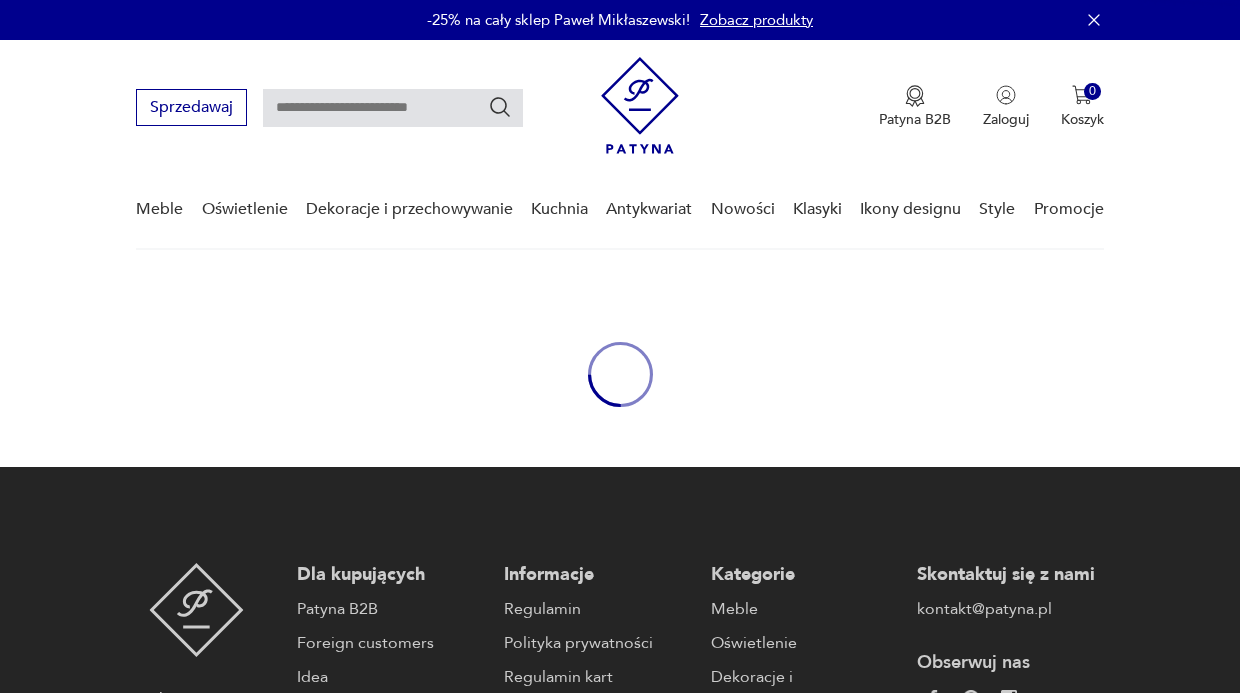scroll, scrollTop: 0, scrollLeft: 0, axis: both 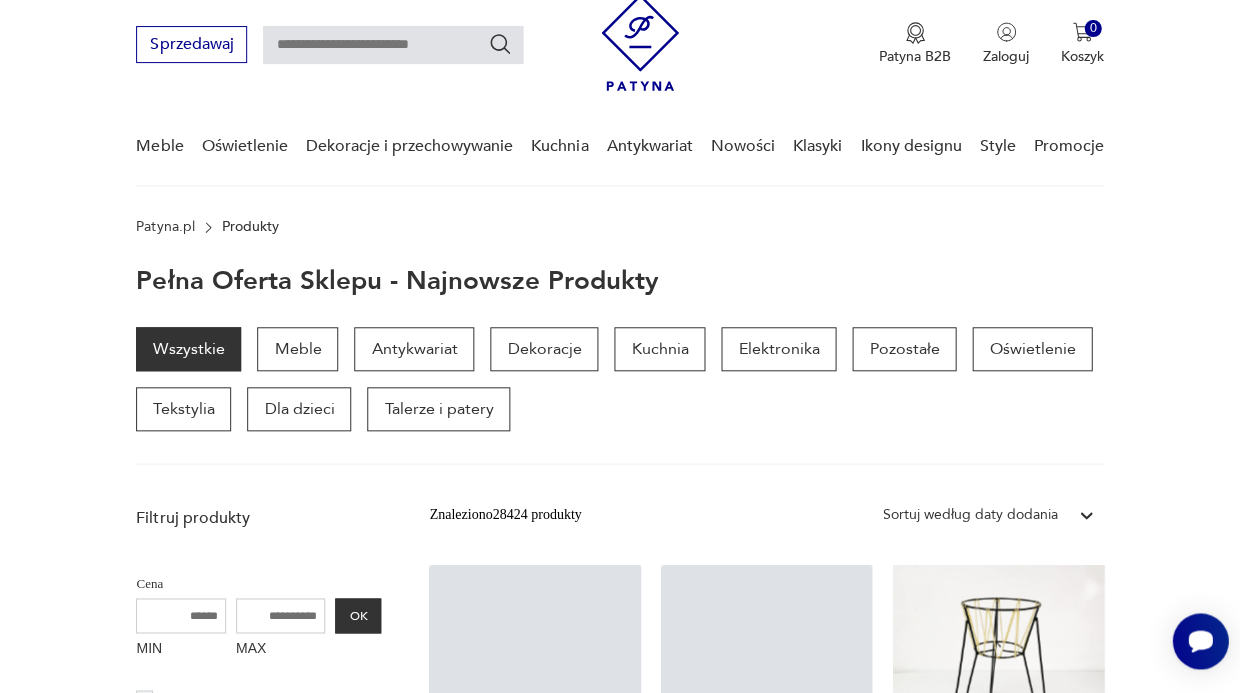 click on "Wszystkie Meble Antykwariat Dekoracje Kuchnia Elektronika Pozostałe Oświetlenie Tekstylia Dla dzieci Talerze i patery" at bounding box center (620, 396) 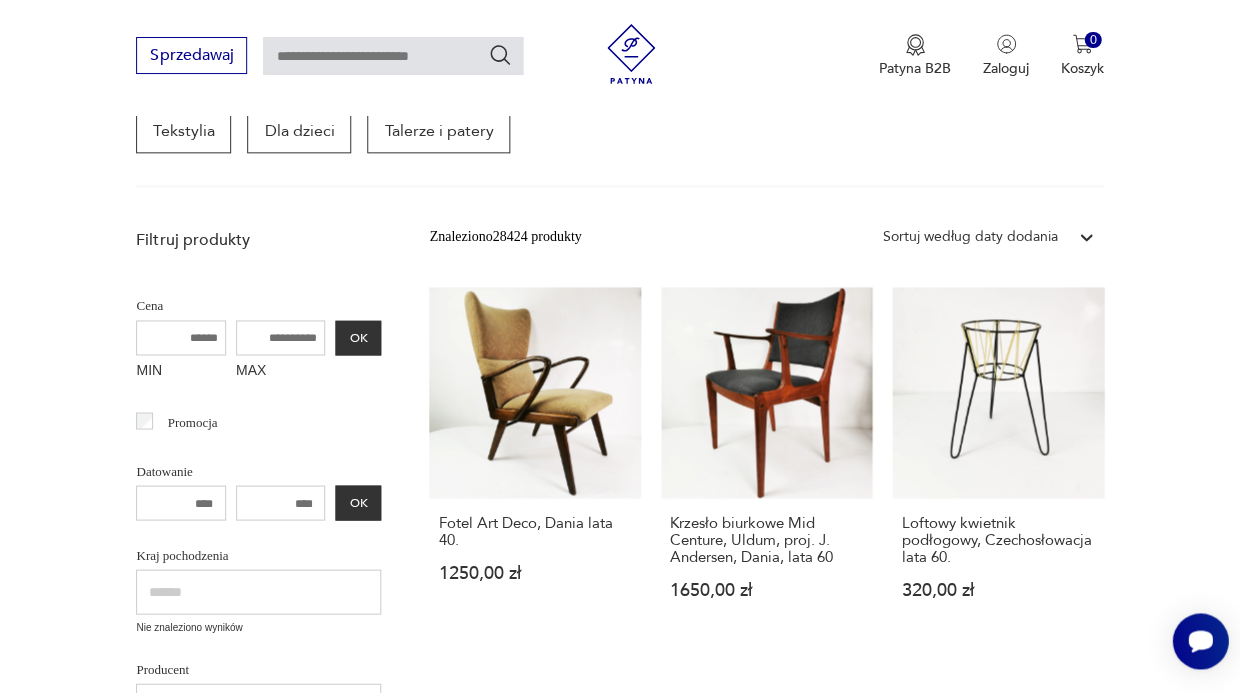 scroll, scrollTop: 325, scrollLeft: 0, axis: vertical 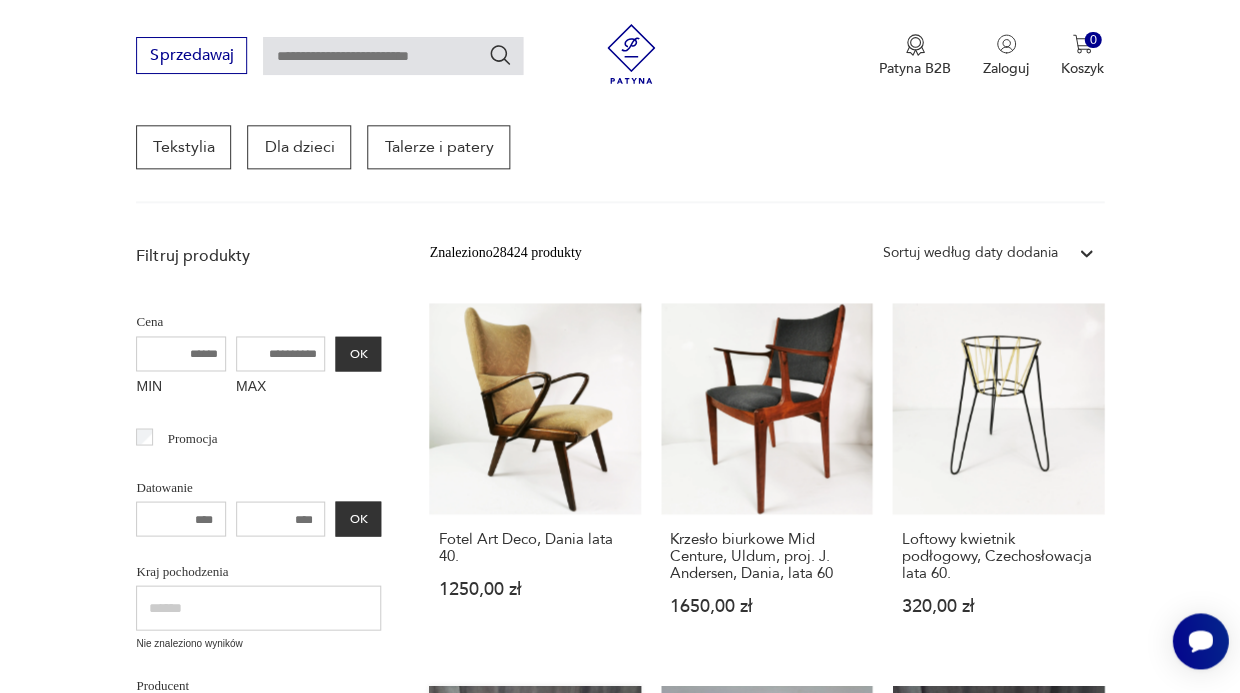 click on "Krzesło Cesca , Włochy , lata 80 695,00 zł" at bounding box center [534, 860] 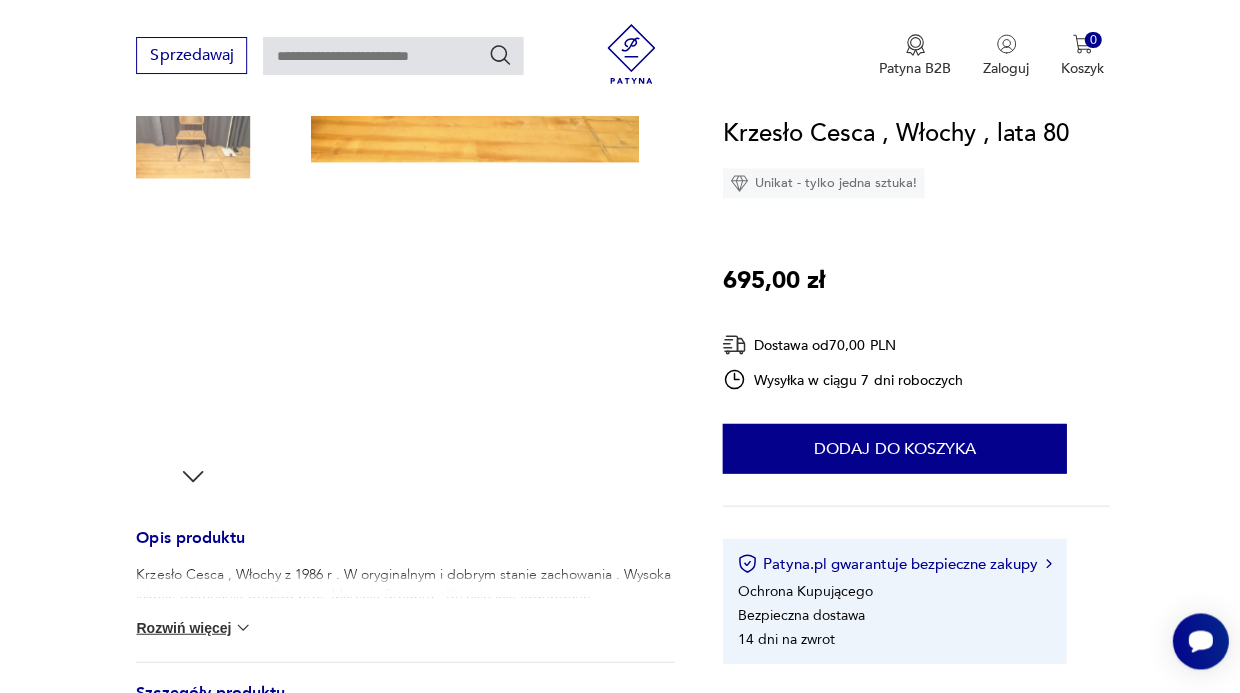 scroll, scrollTop: 658, scrollLeft: 0, axis: vertical 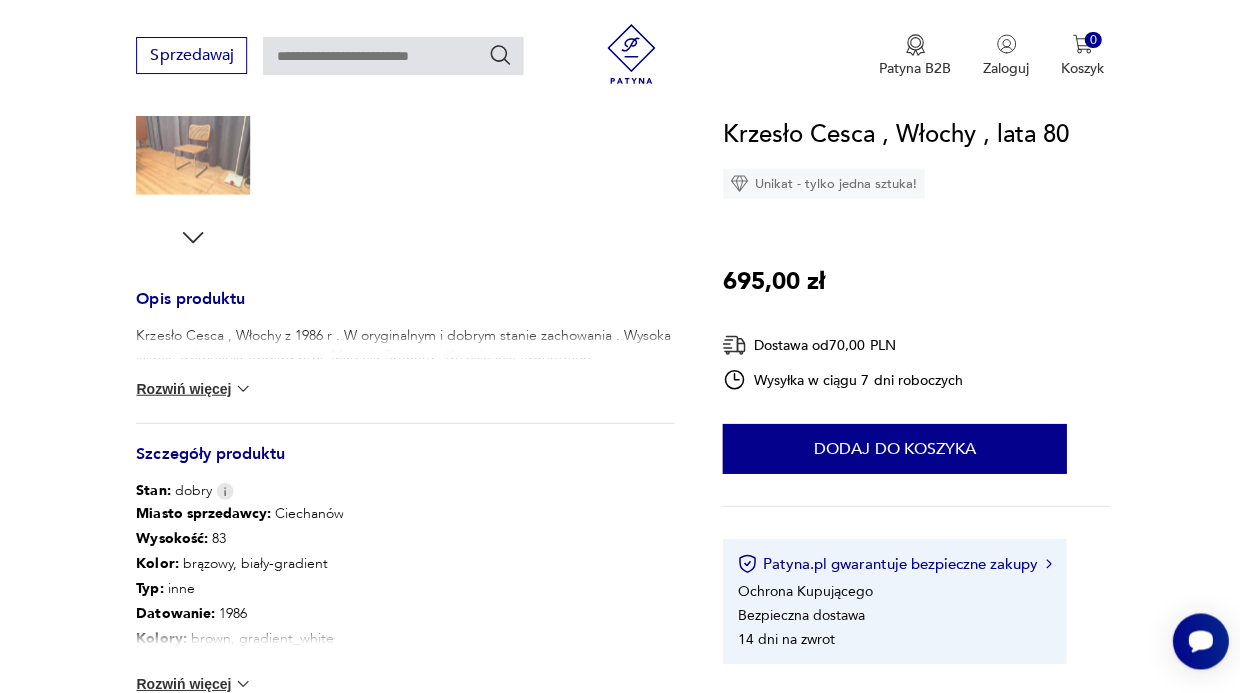 click on "Rozwiń więcej" at bounding box center (194, 388) 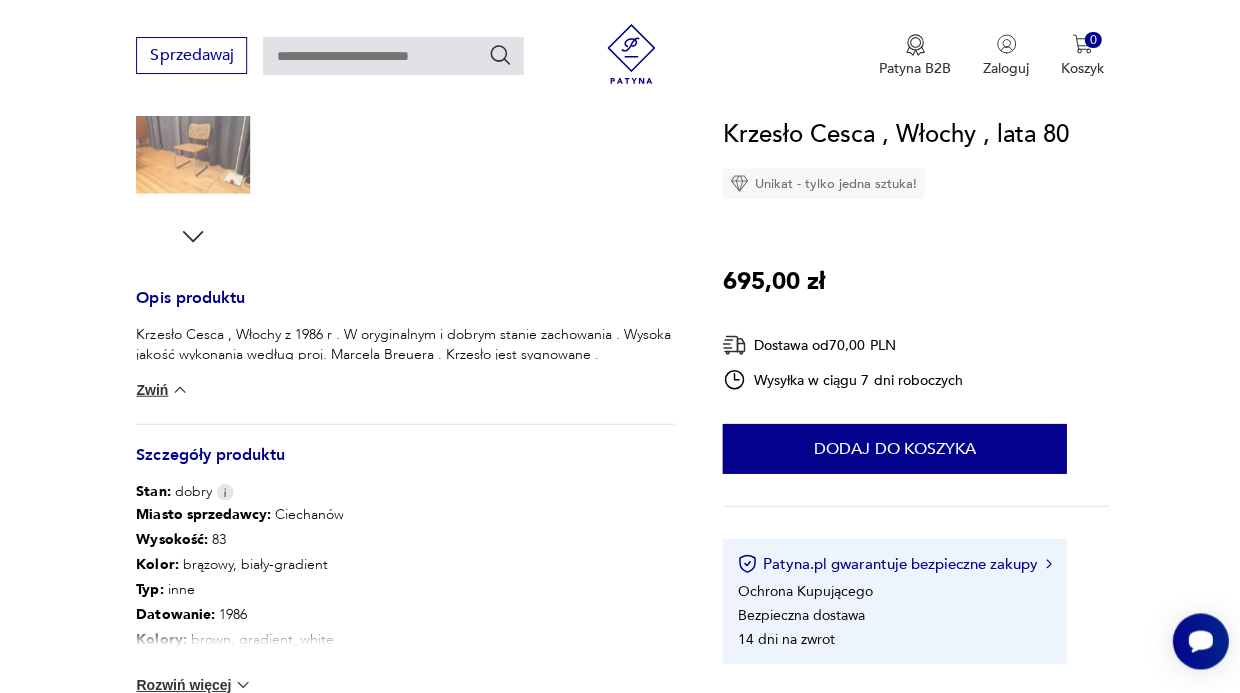 scroll, scrollTop: 893, scrollLeft: 0, axis: vertical 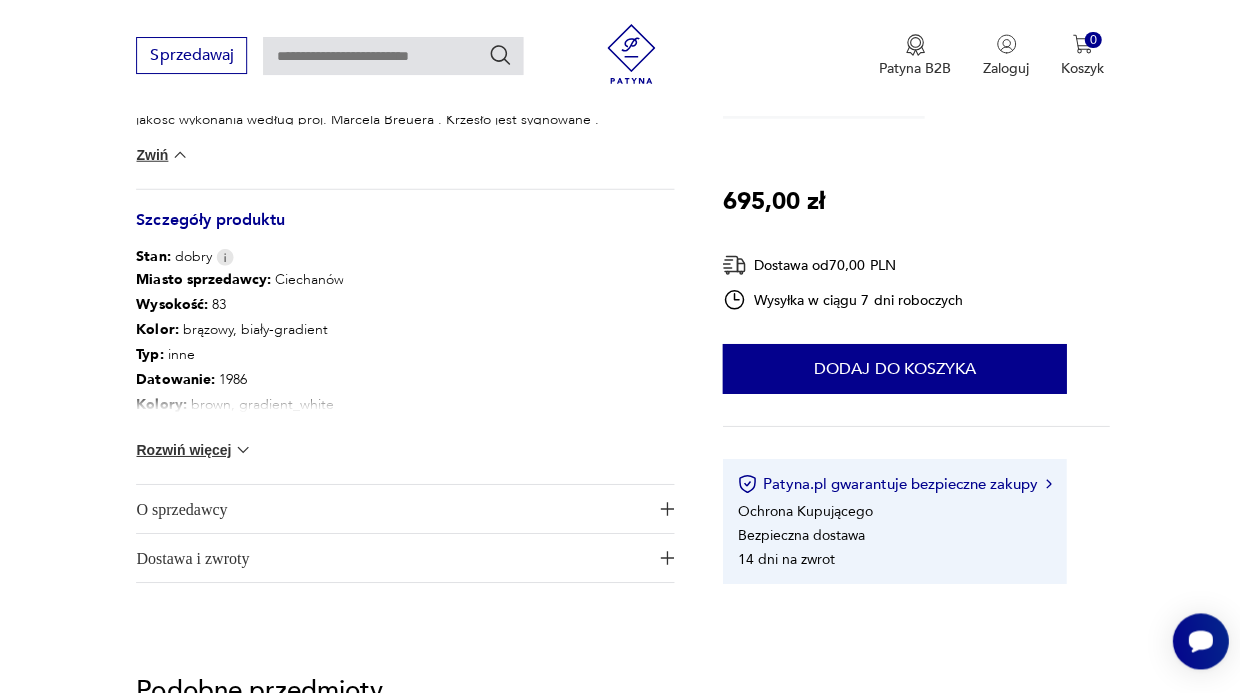 click on "Rozwiń więcej" at bounding box center [194, 450] 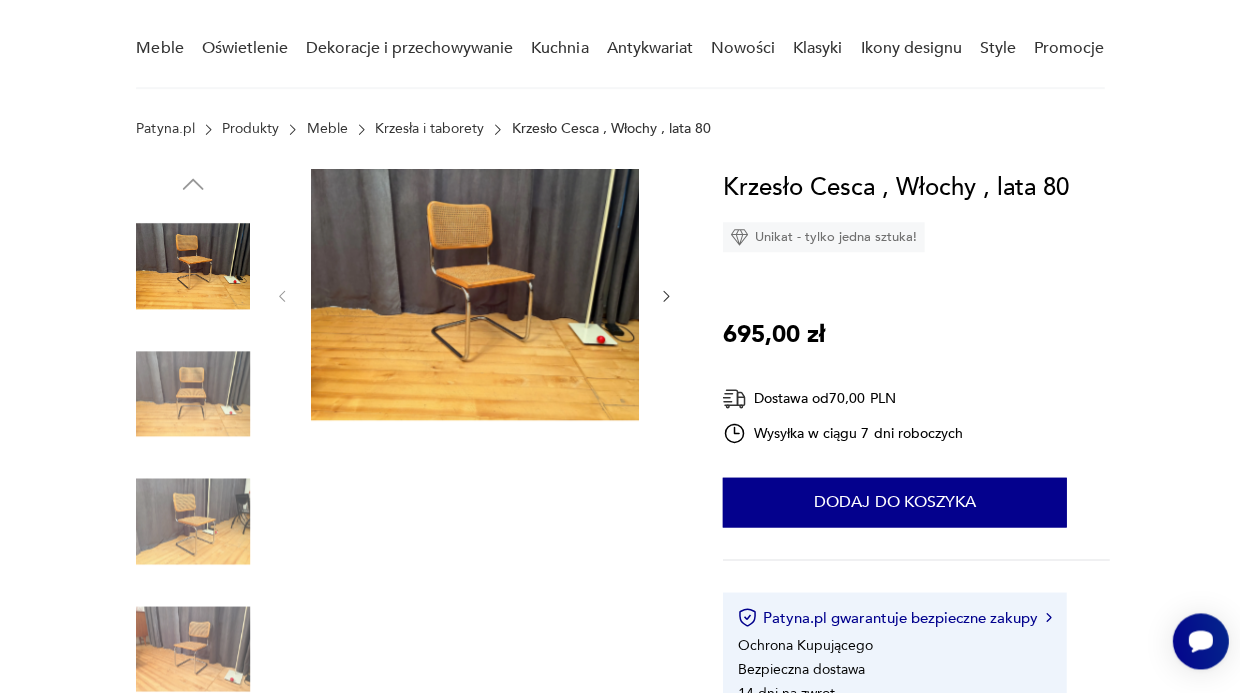 scroll, scrollTop: 137, scrollLeft: 0, axis: vertical 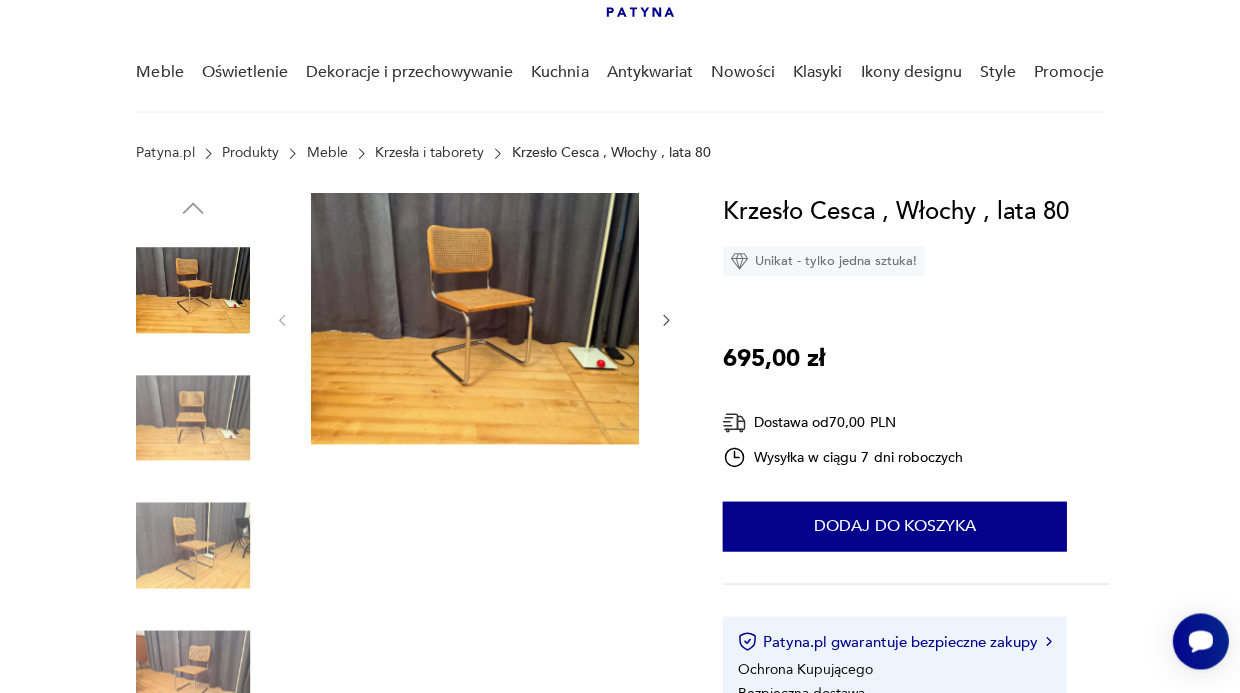 click at bounding box center (193, 290) 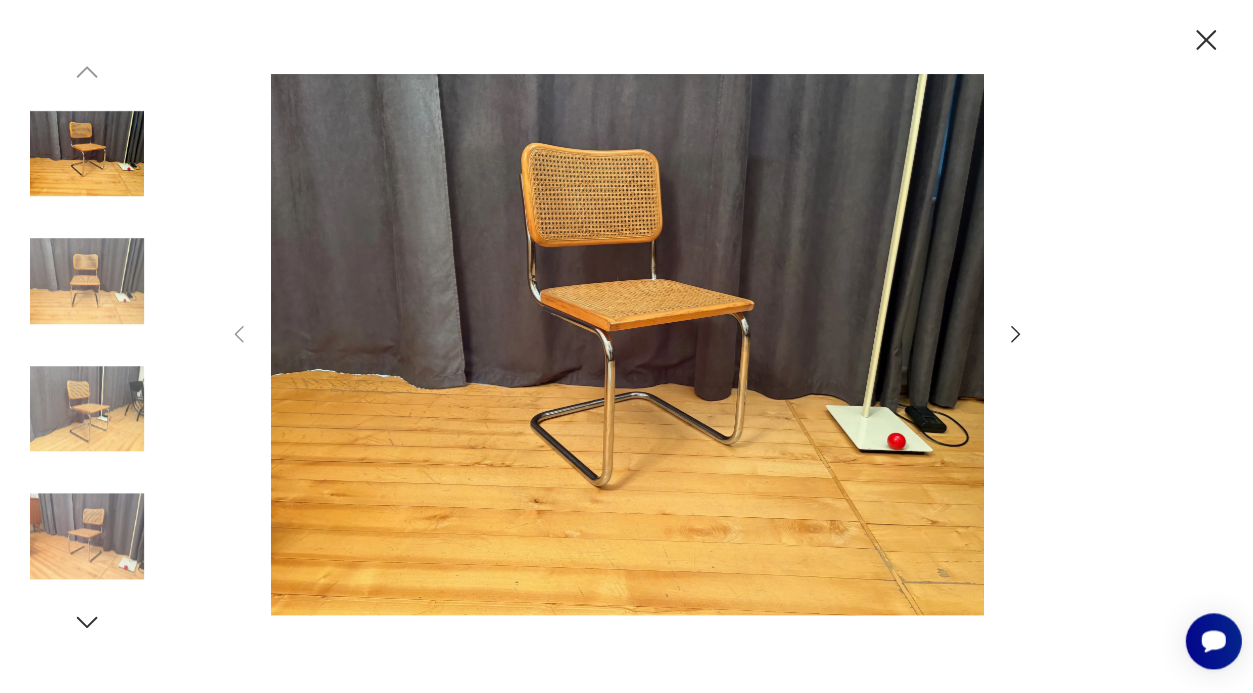 click 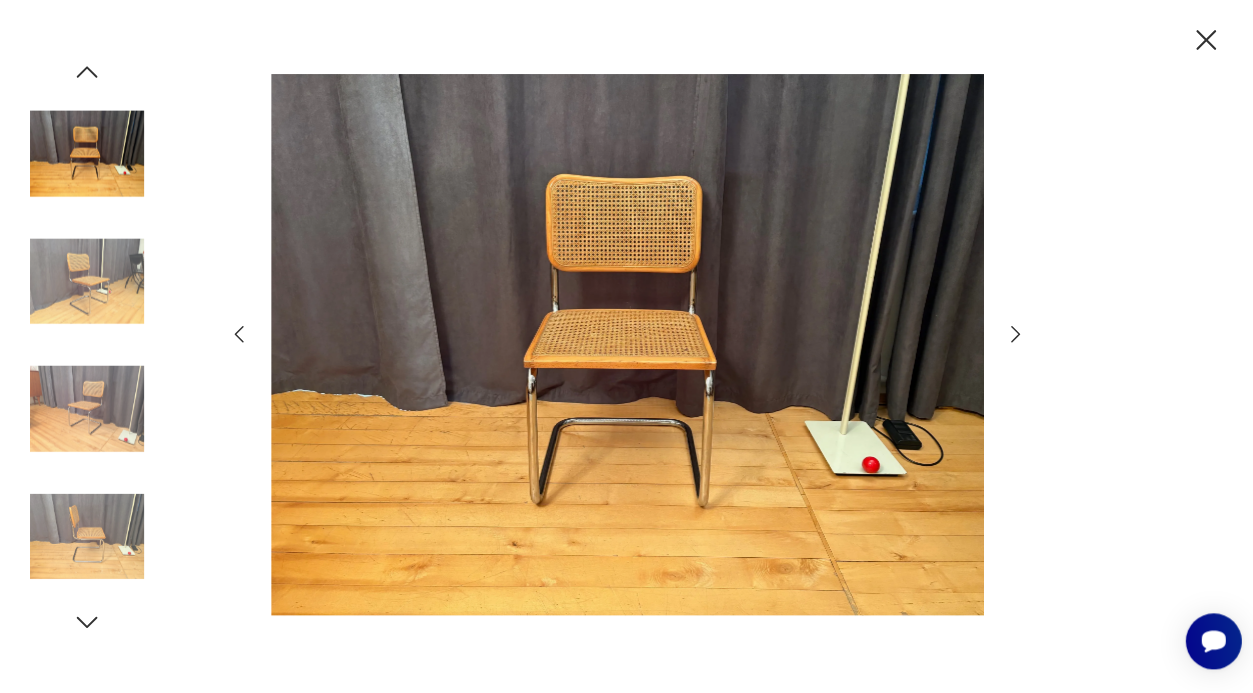 click 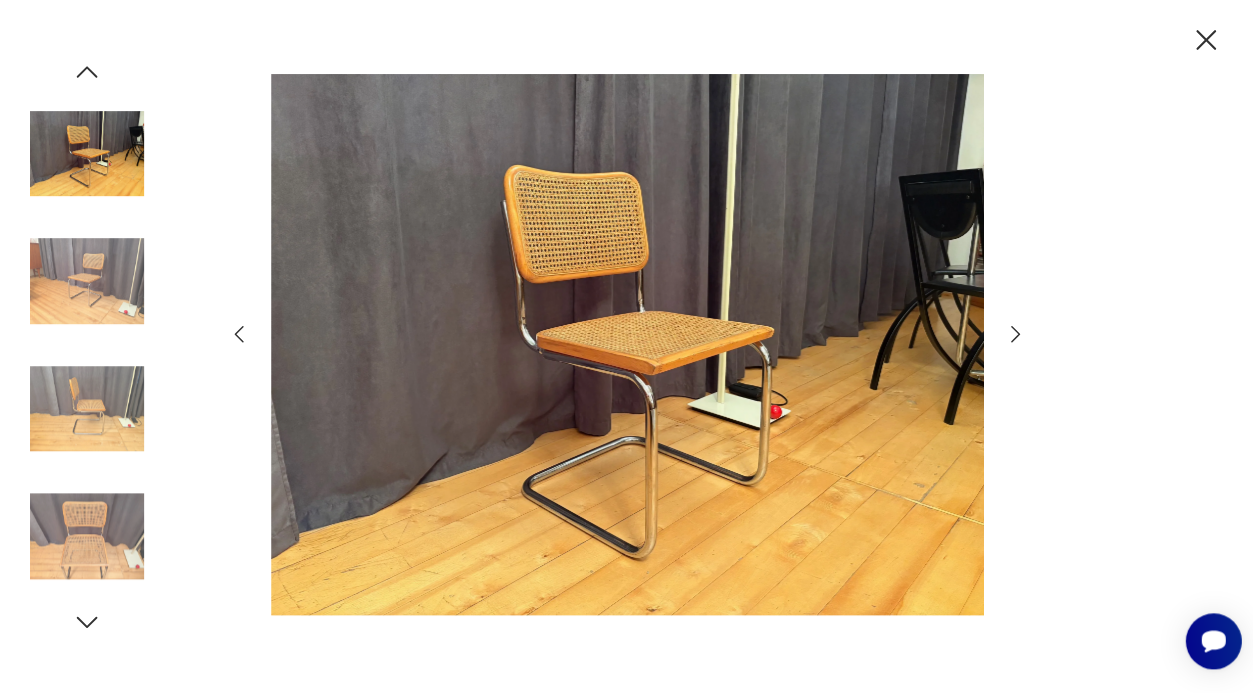 click 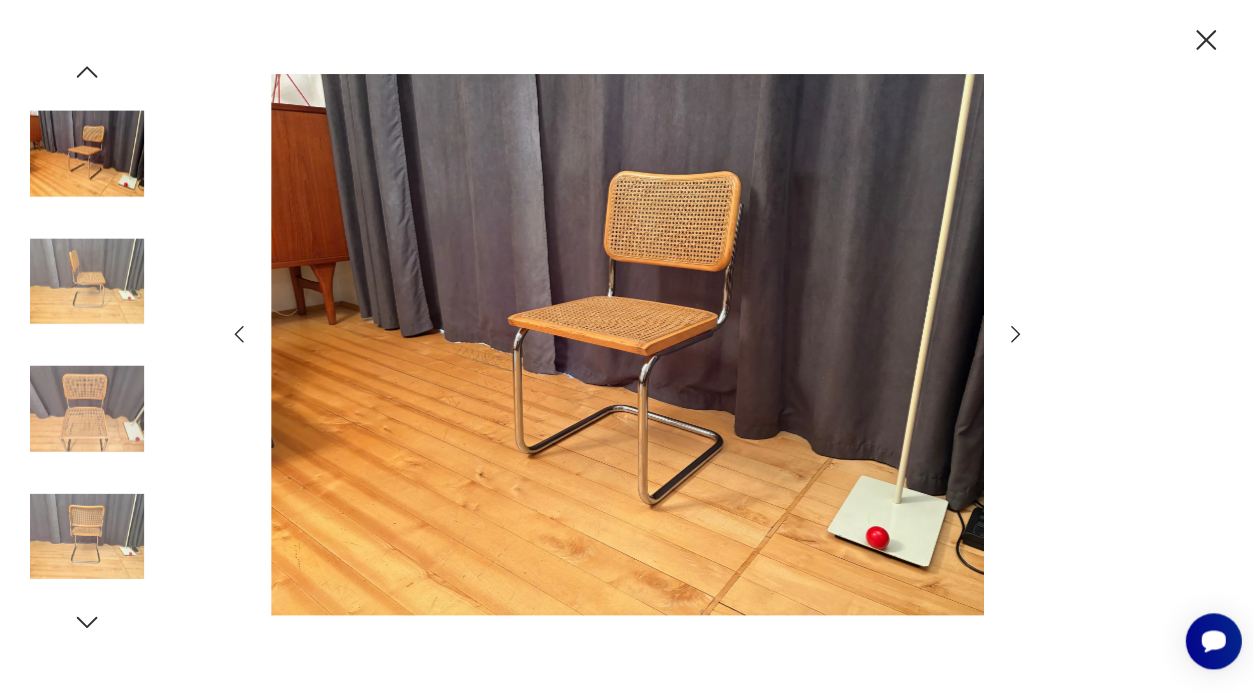 click 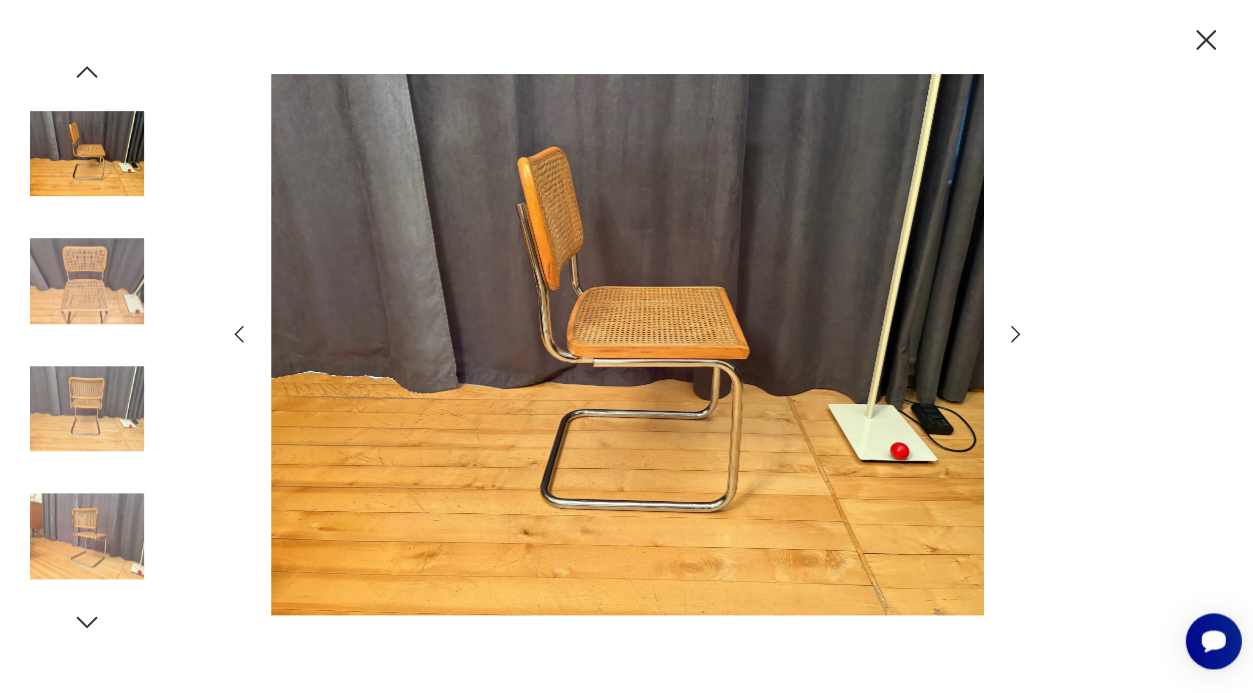 click 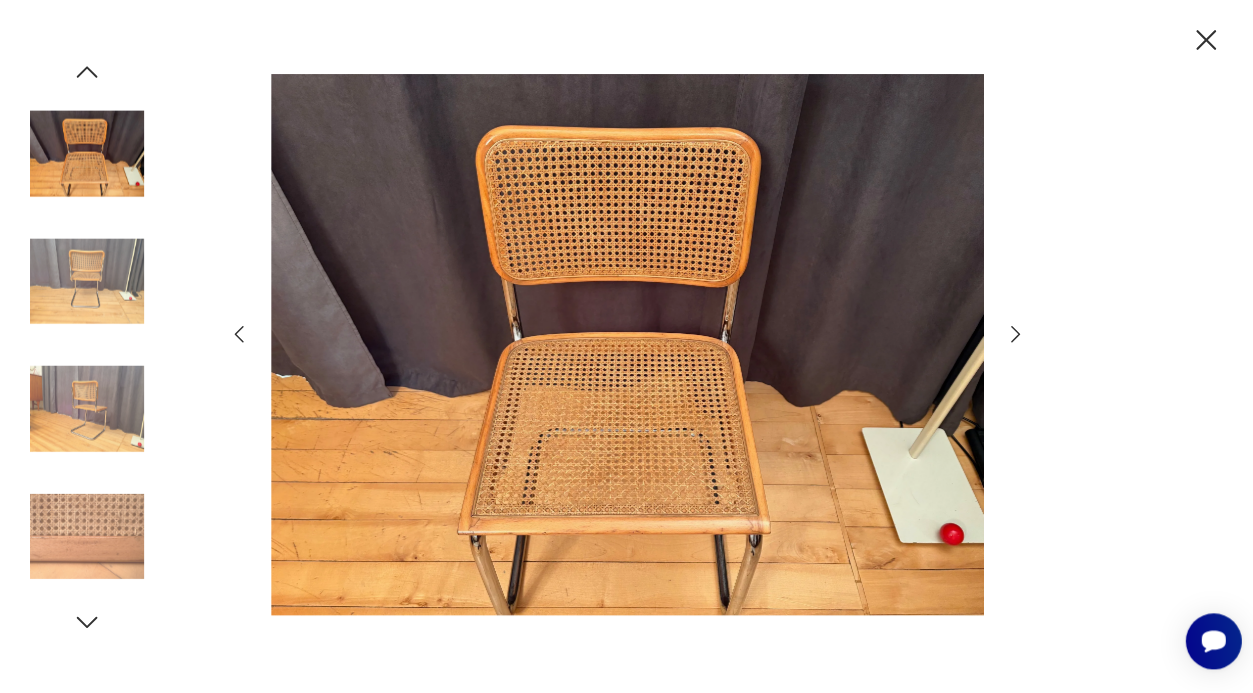 click 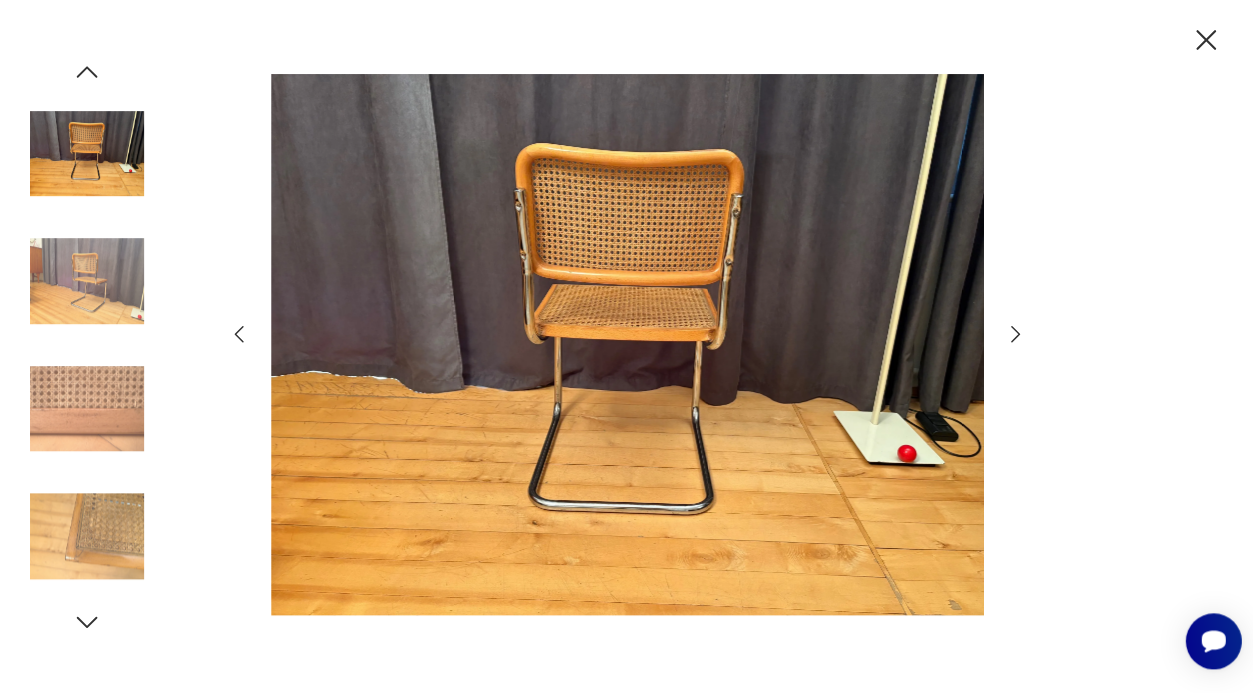 click 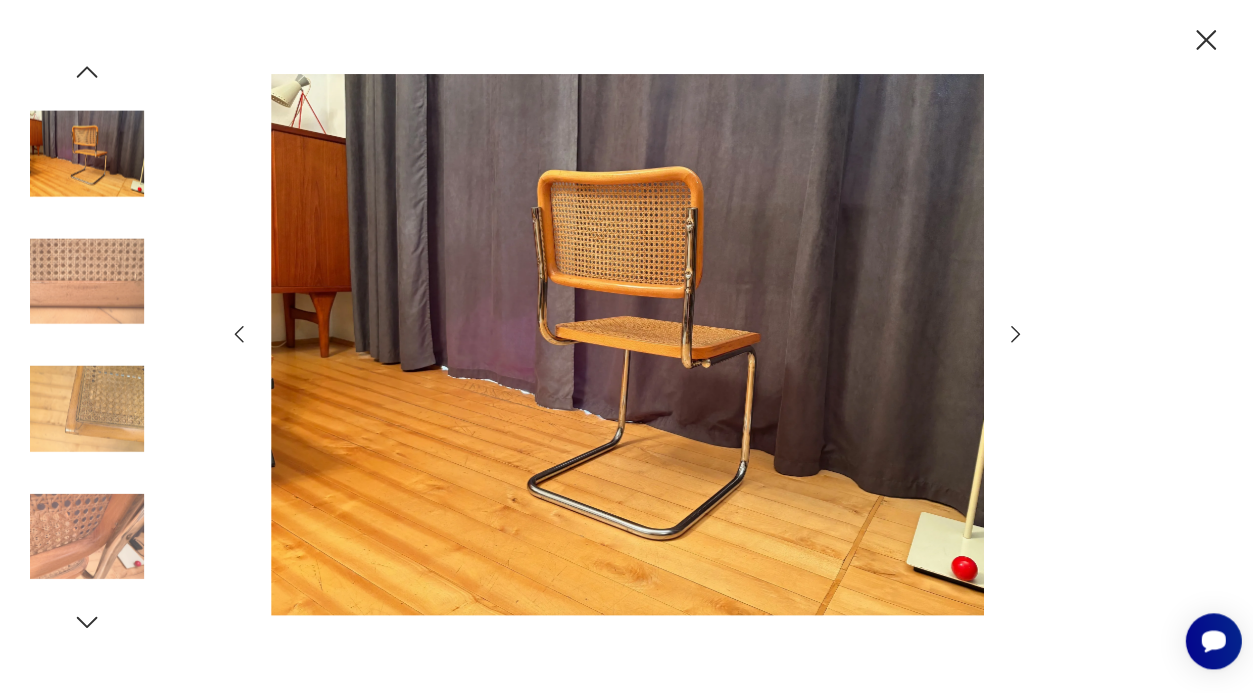 click 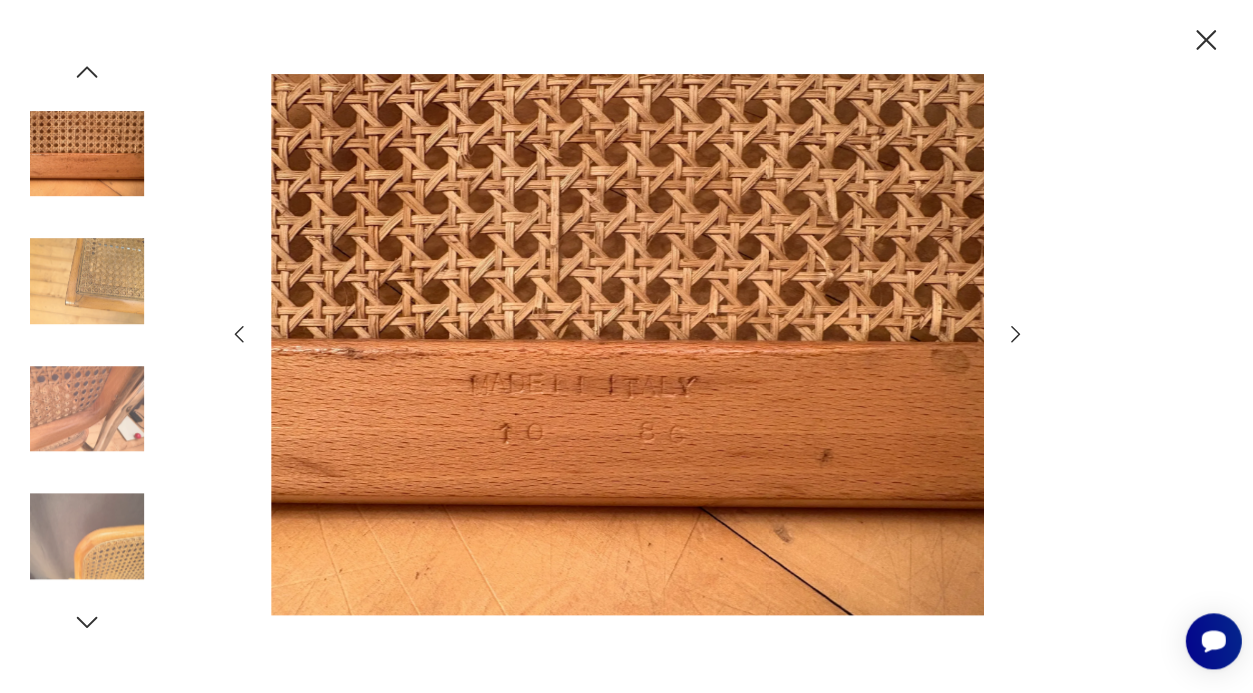 click 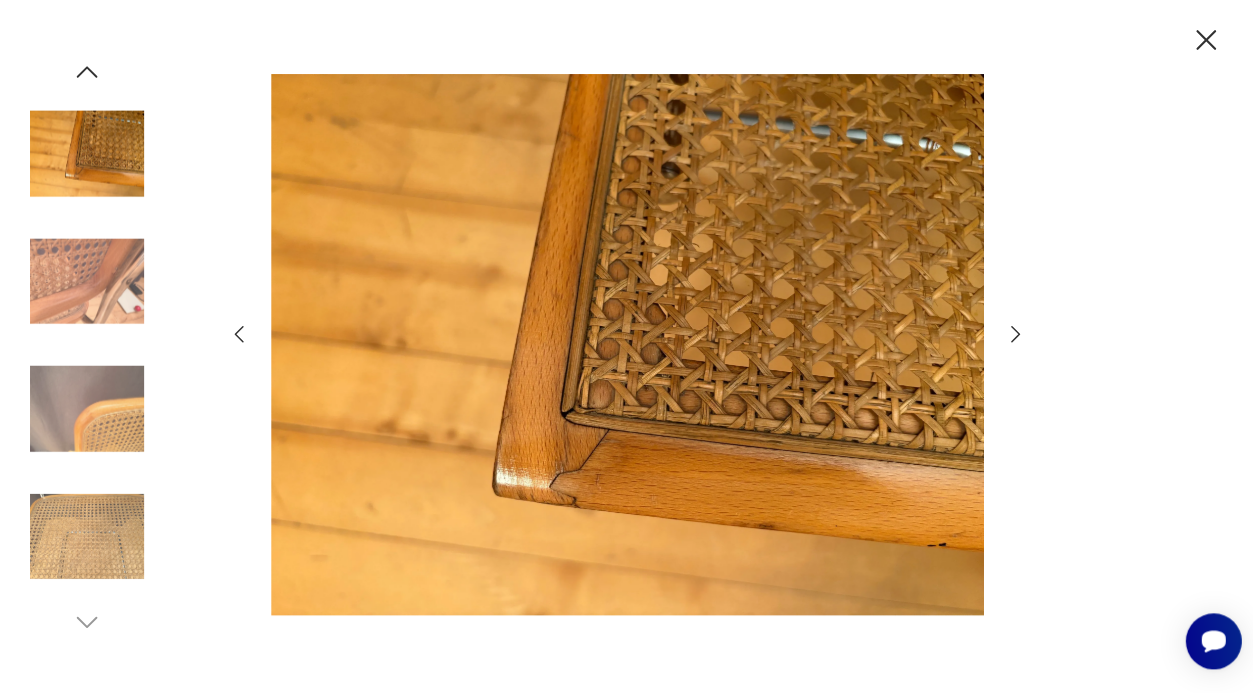click 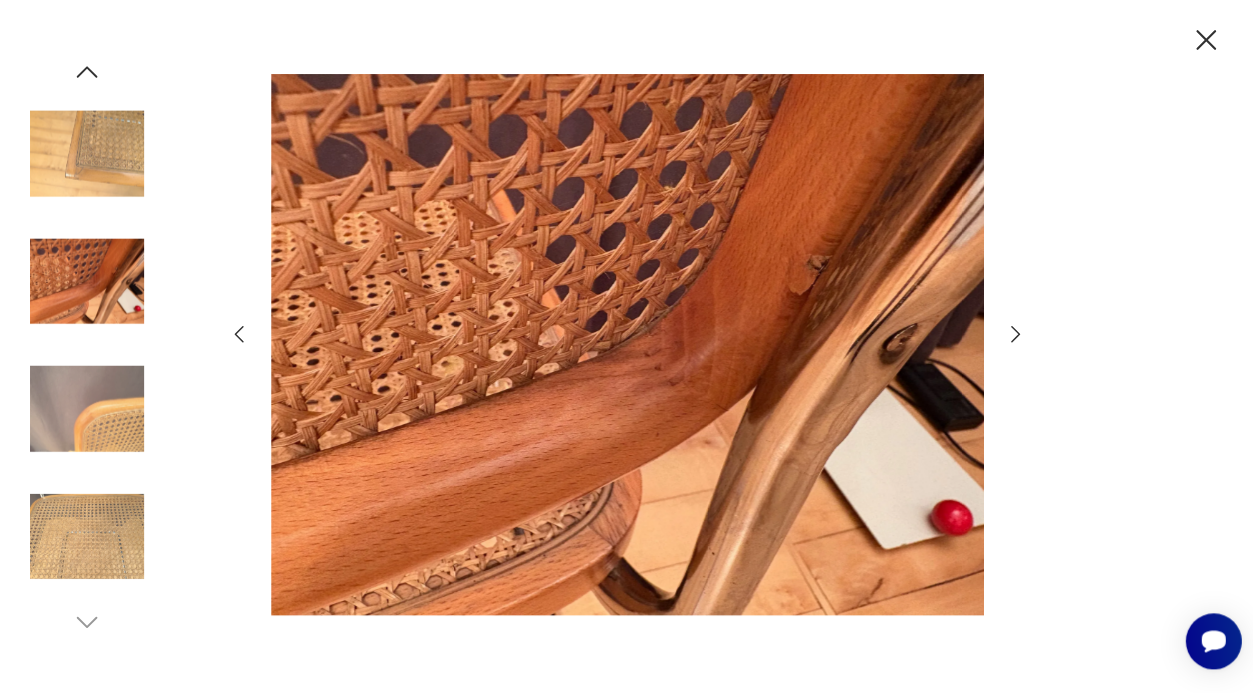 click 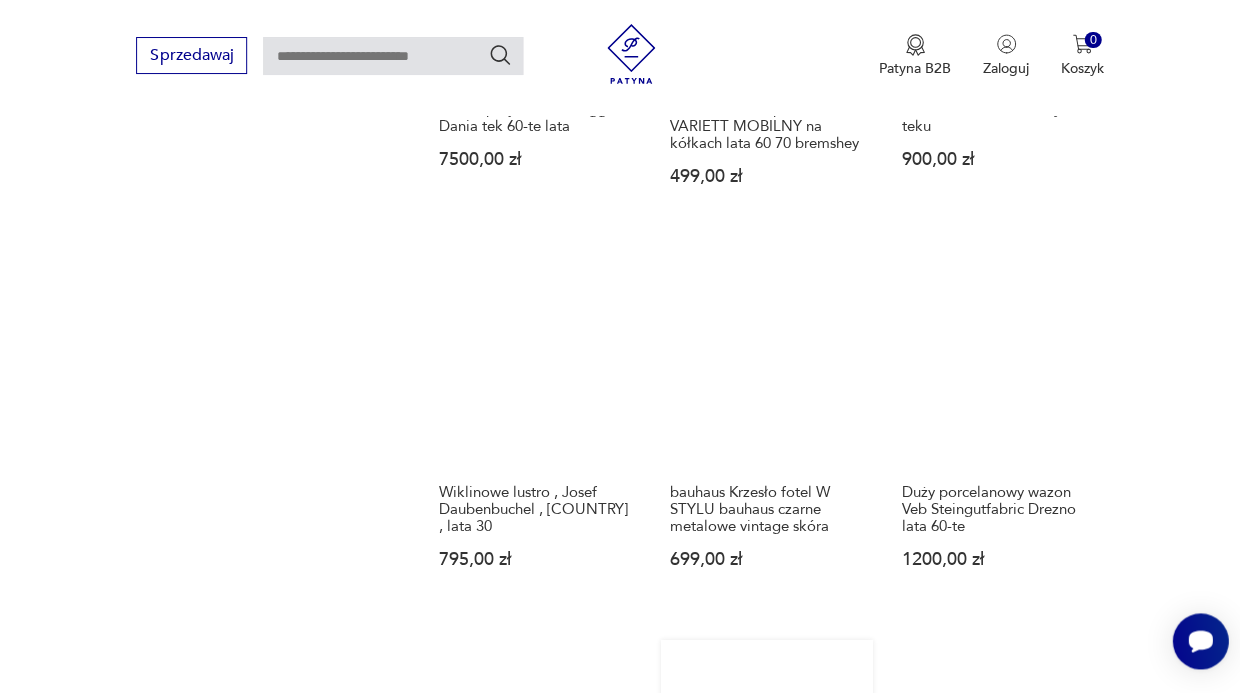 scroll, scrollTop: 1534, scrollLeft: 0, axis: vertical 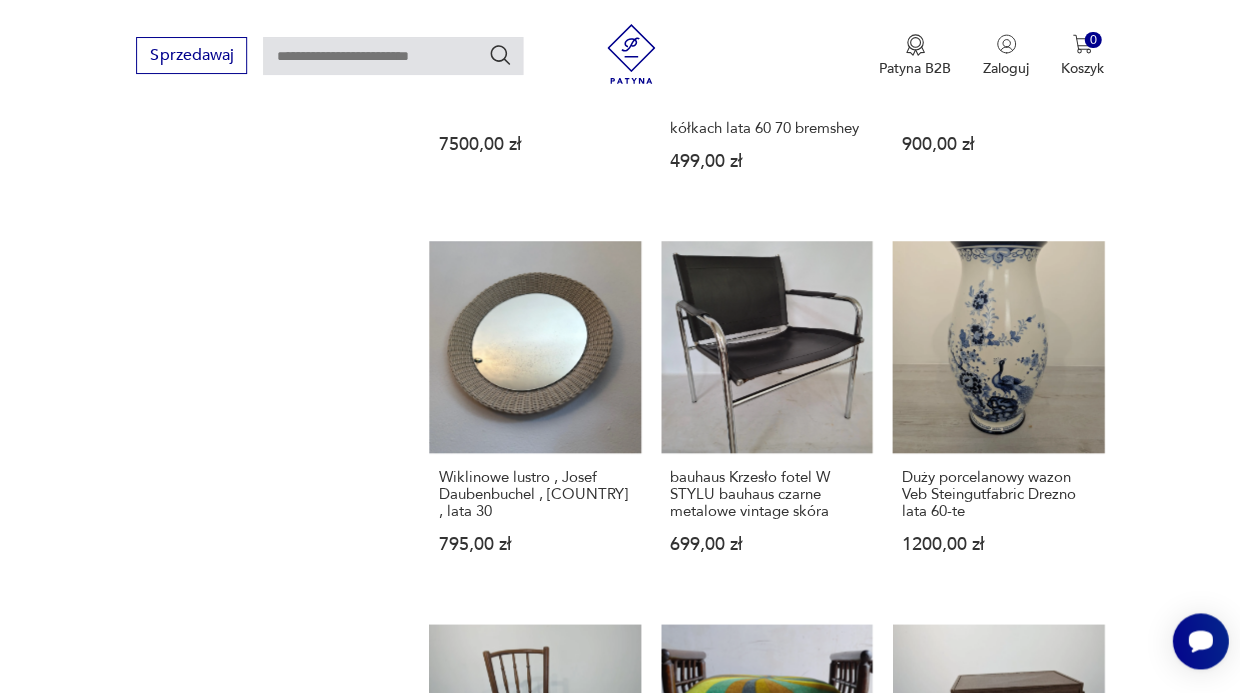 click 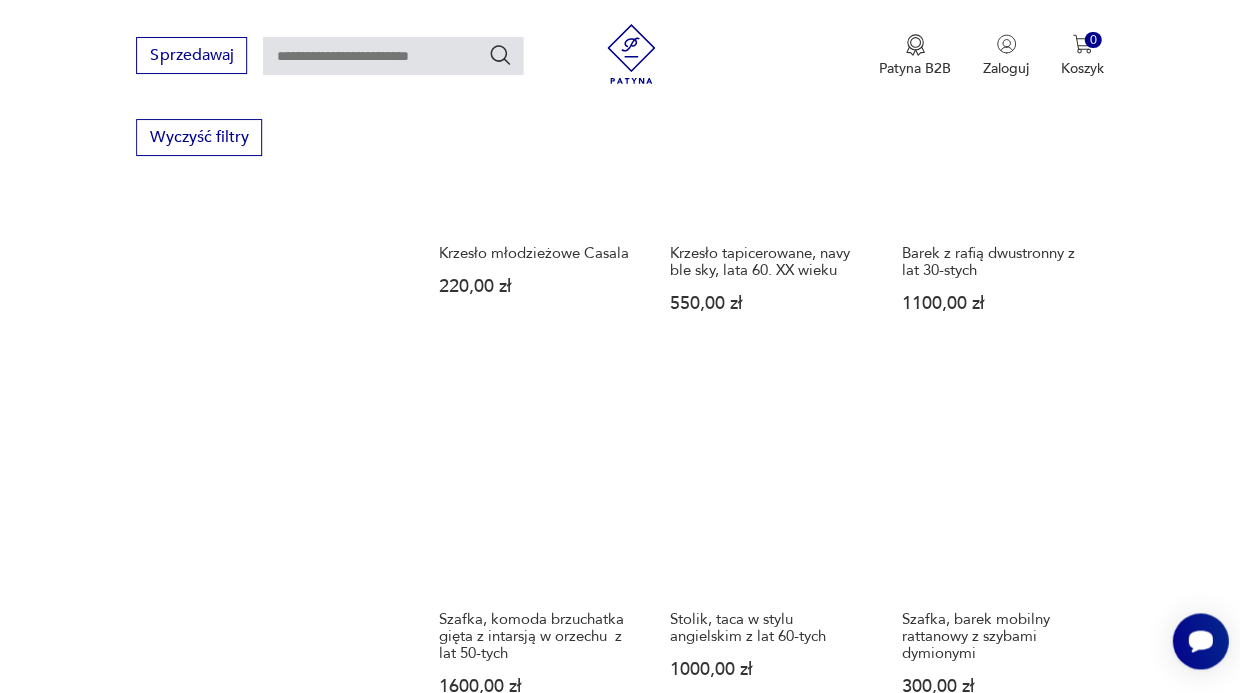 scroll, scrollTop: 1400, scrollLeft: 0, axis: vertical 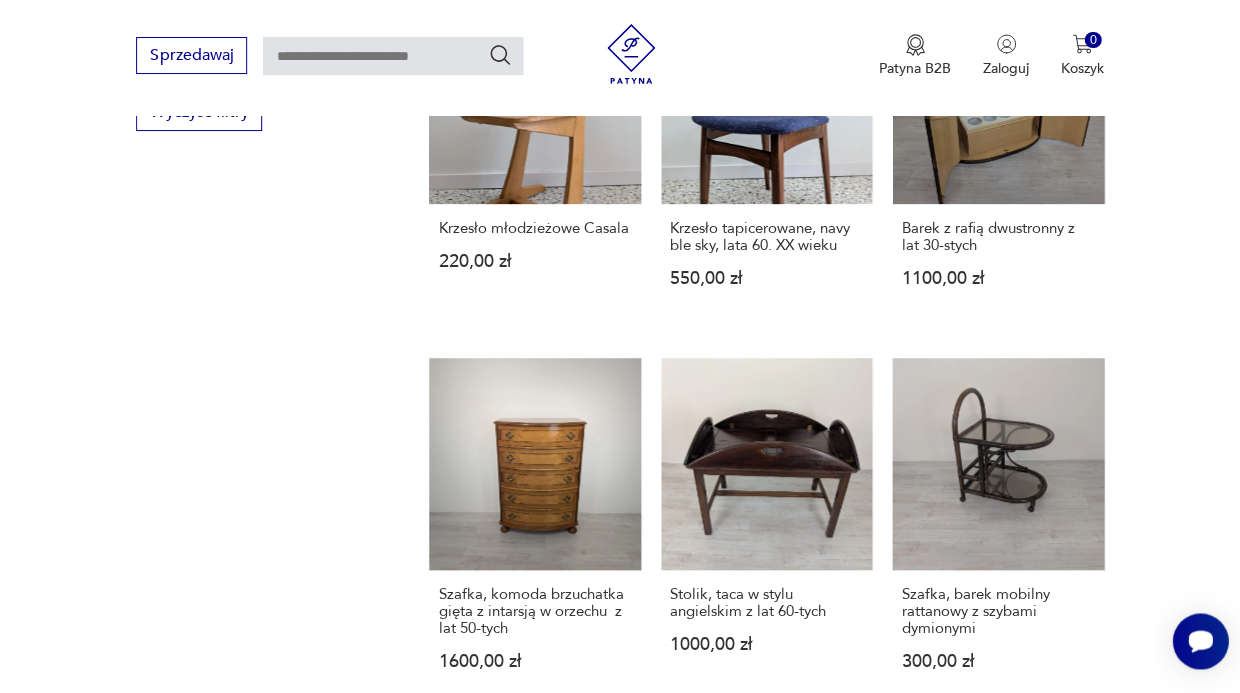 click 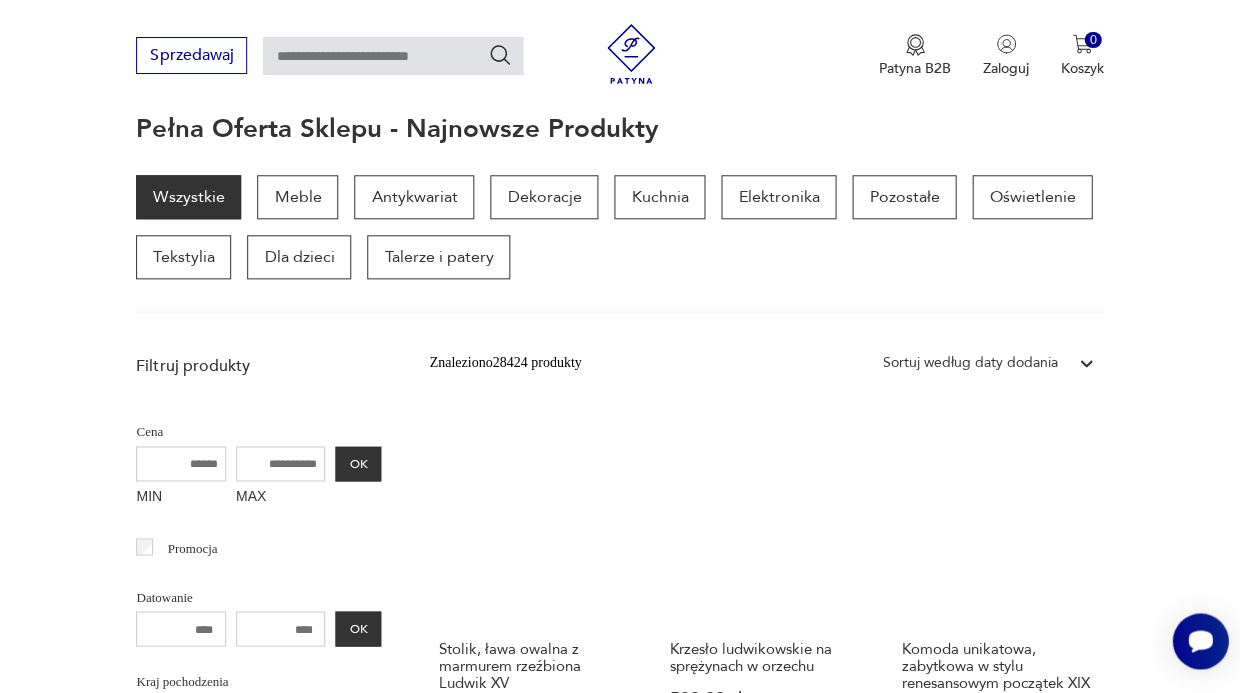 scroll, scrollTop: 214, scrollLeft: 0, axis: vertical 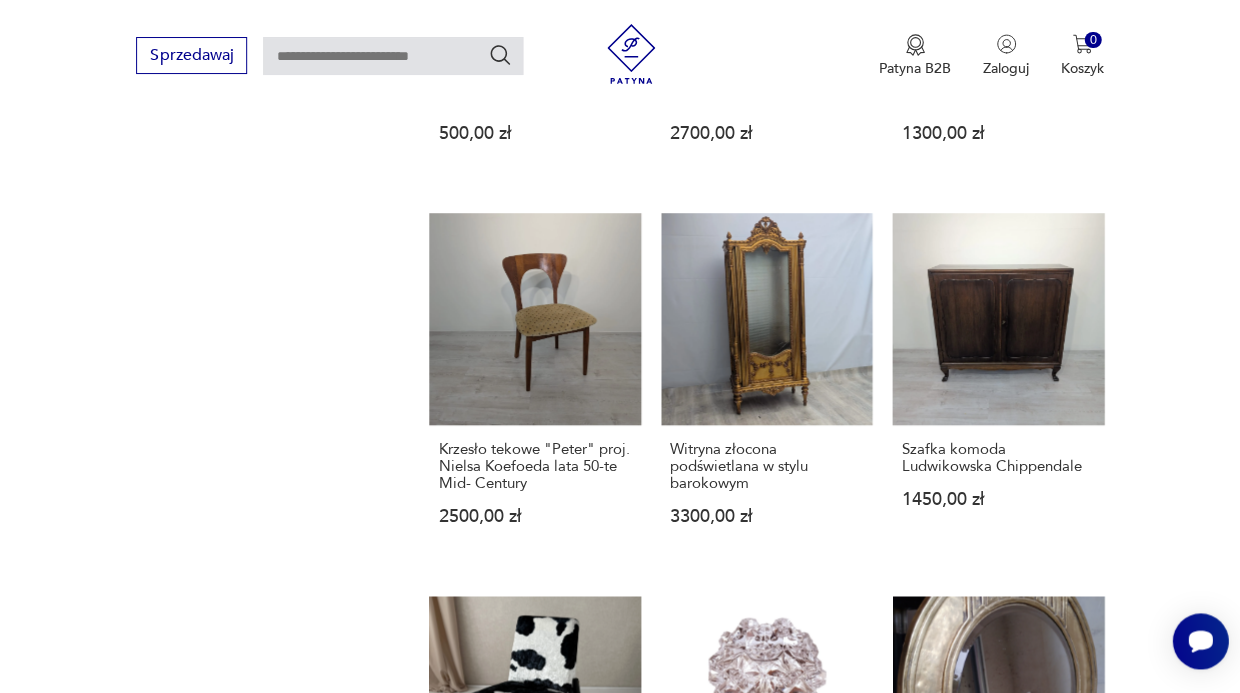 click 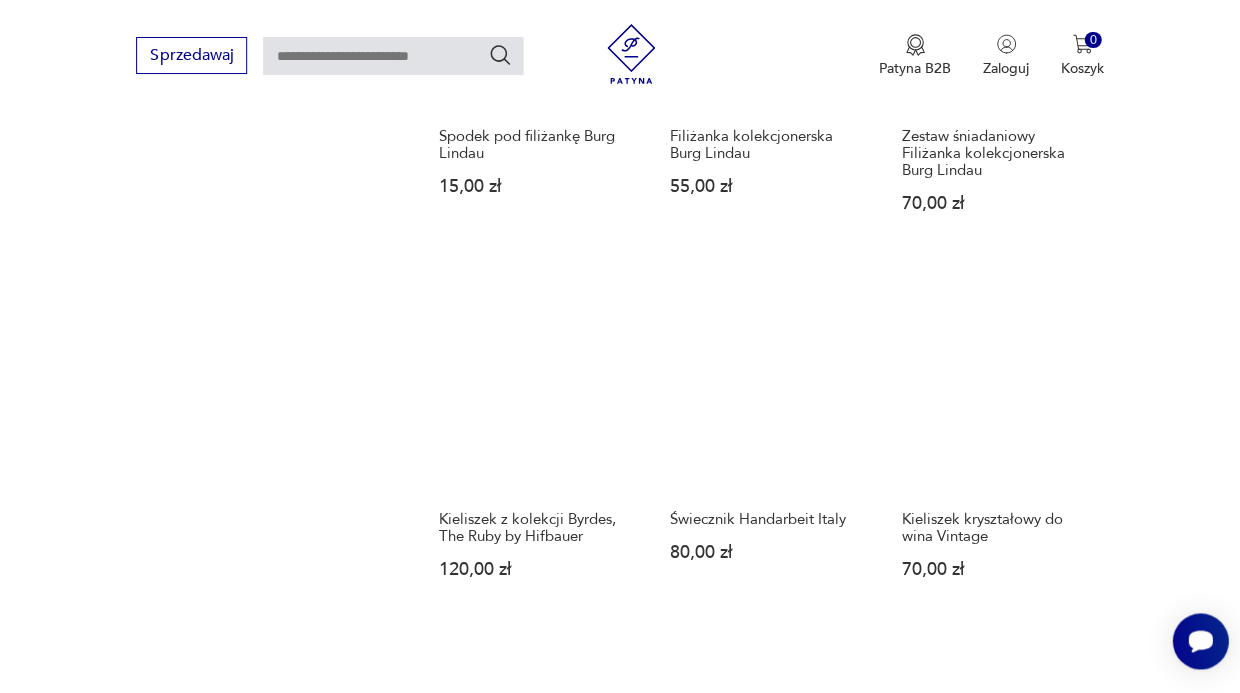 scroll, scrollTop: 1480, scrollLeft: 0, axis: vertical 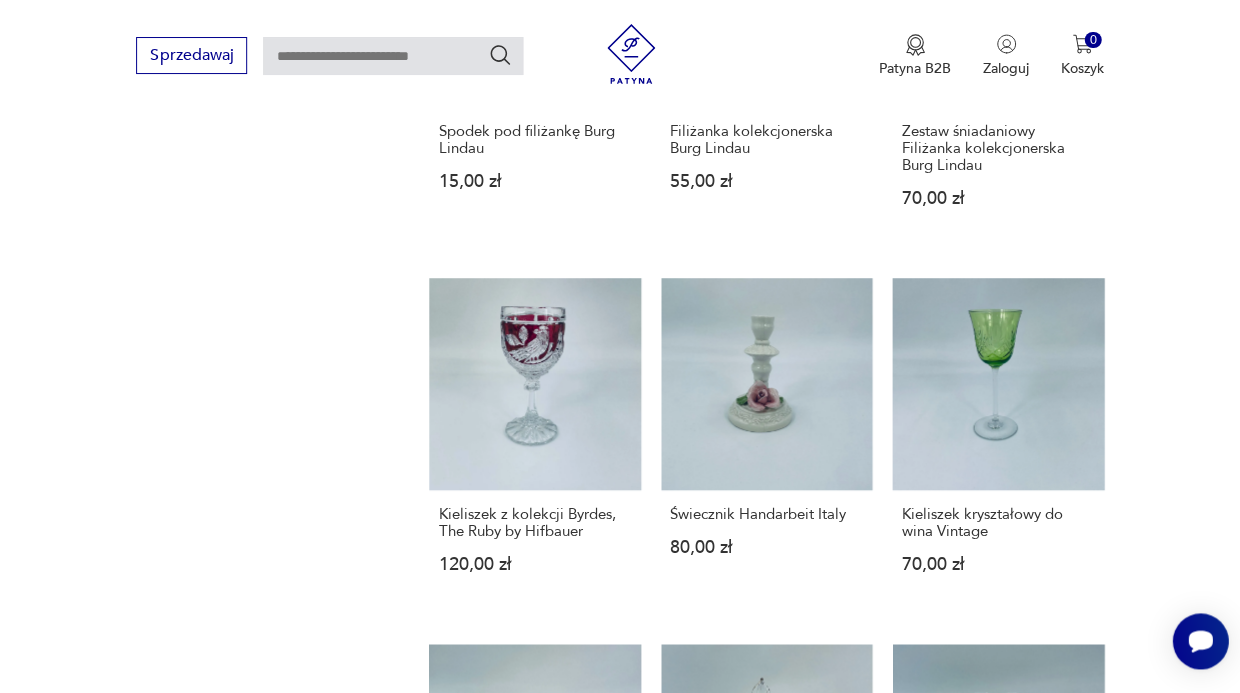 click 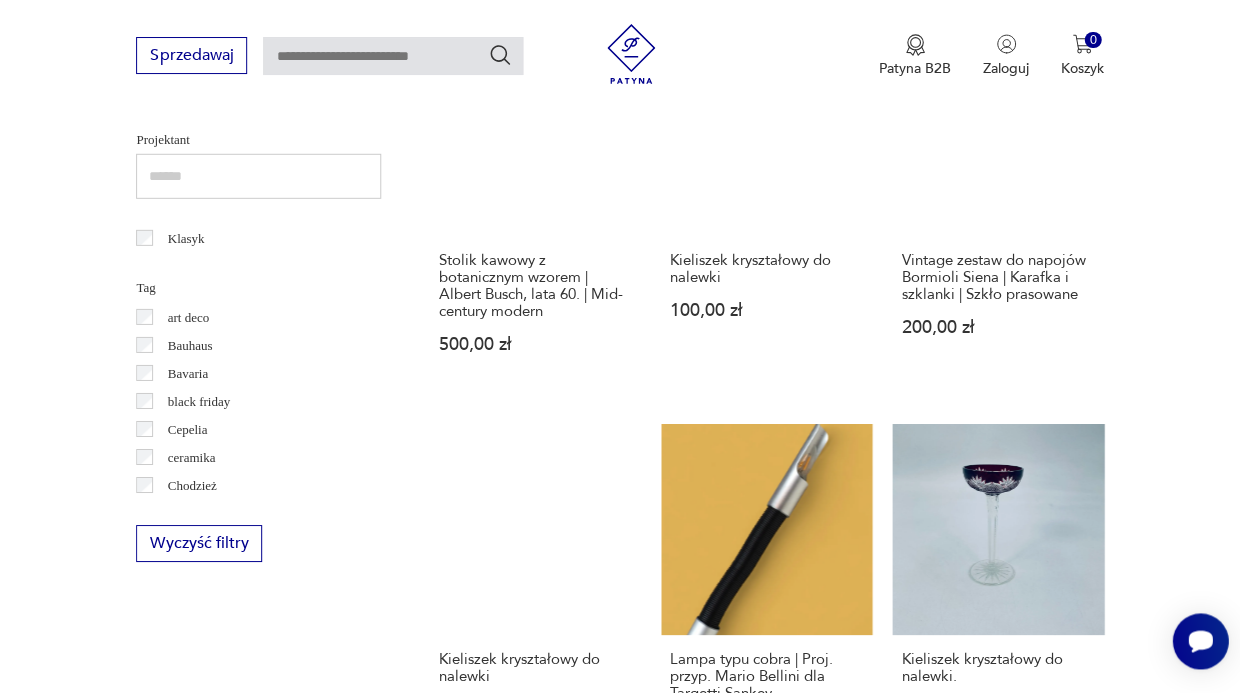 scroll, scrollTop: 986, scrollLeft: 0, axis: vertical 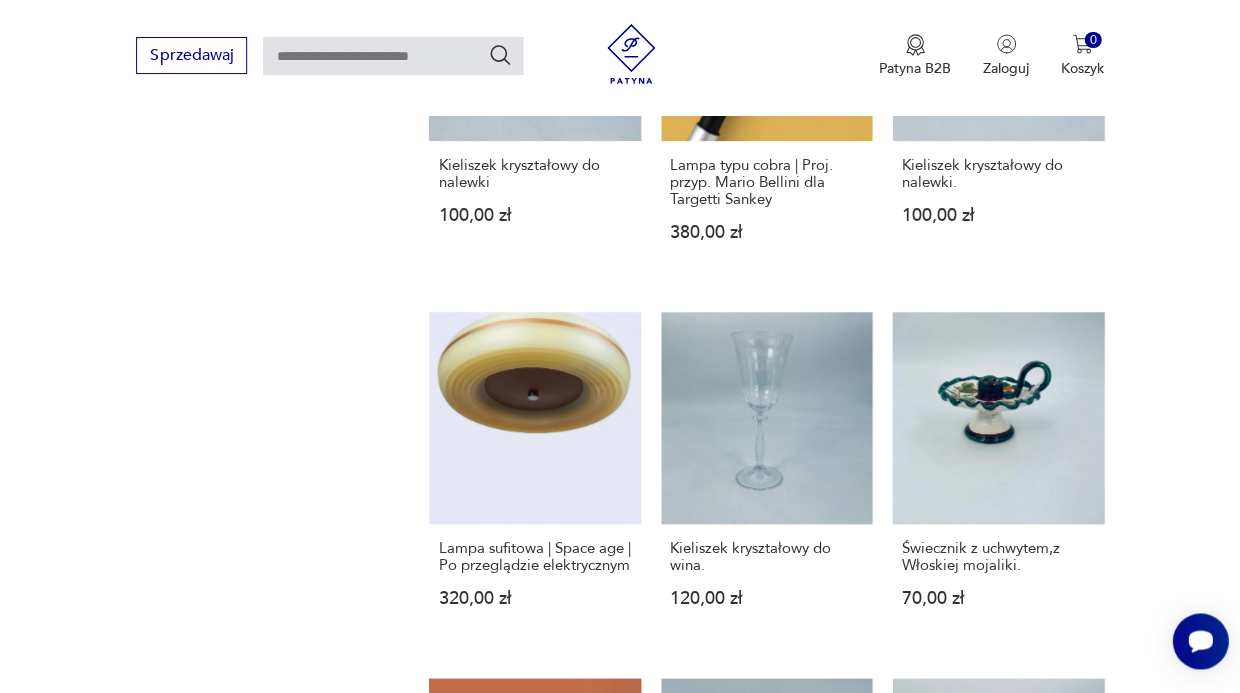 click 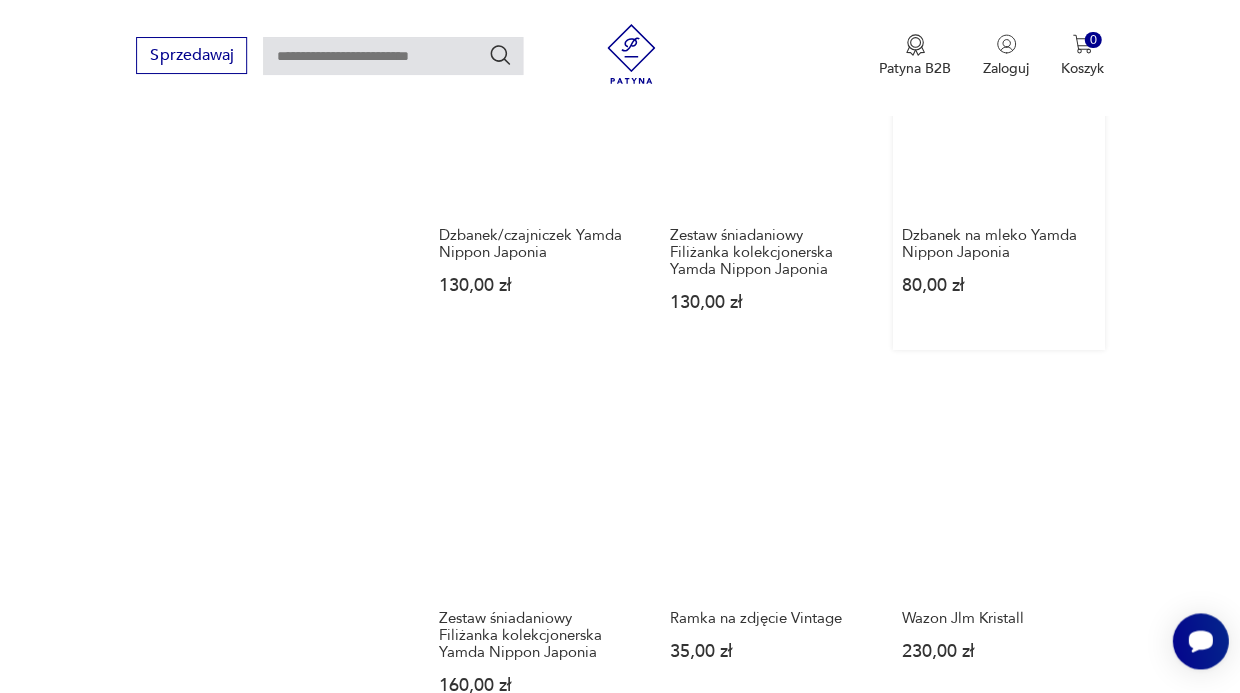 scroll, scrollTop: 1731, scrollLeft: 0, axis: vertical 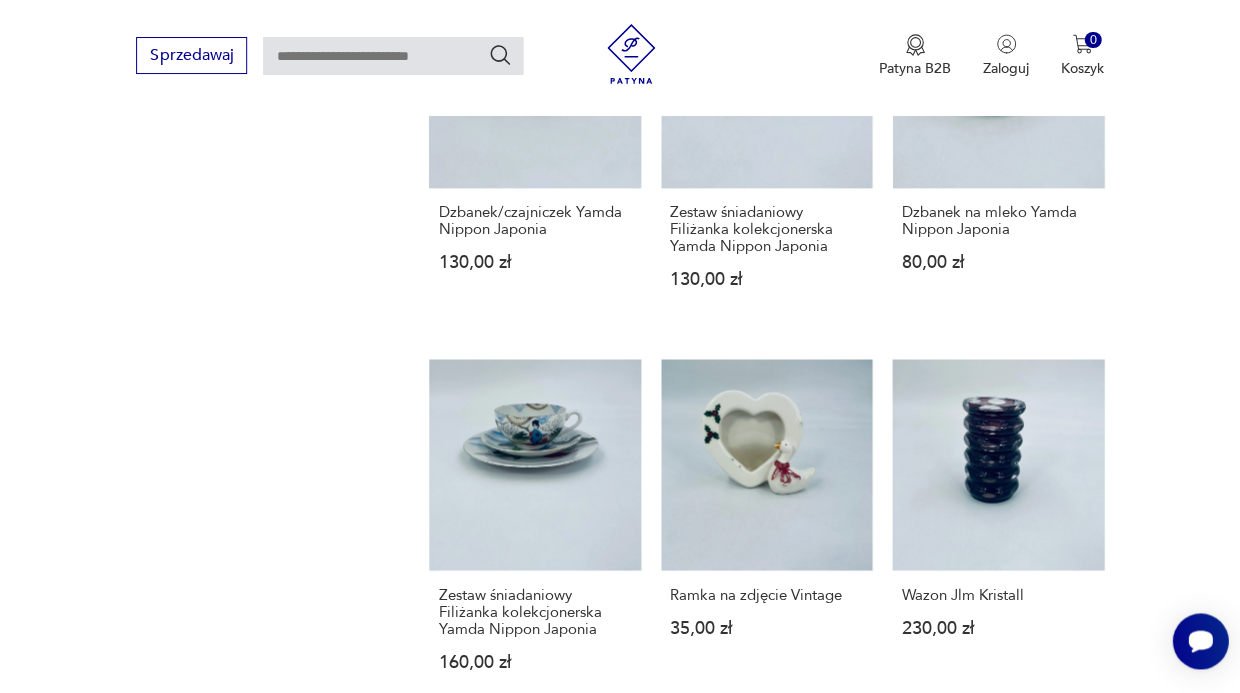 click 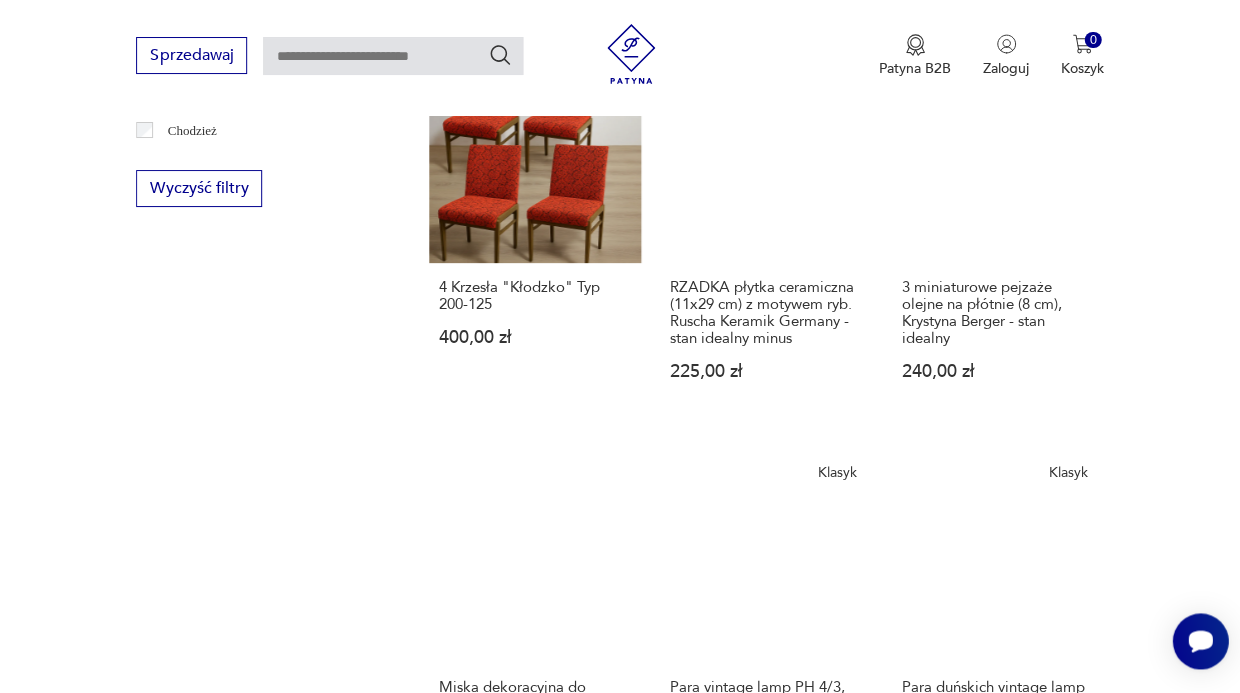 scroll, scrollTop: 1539, scrollLeft: 0, axis: vertical 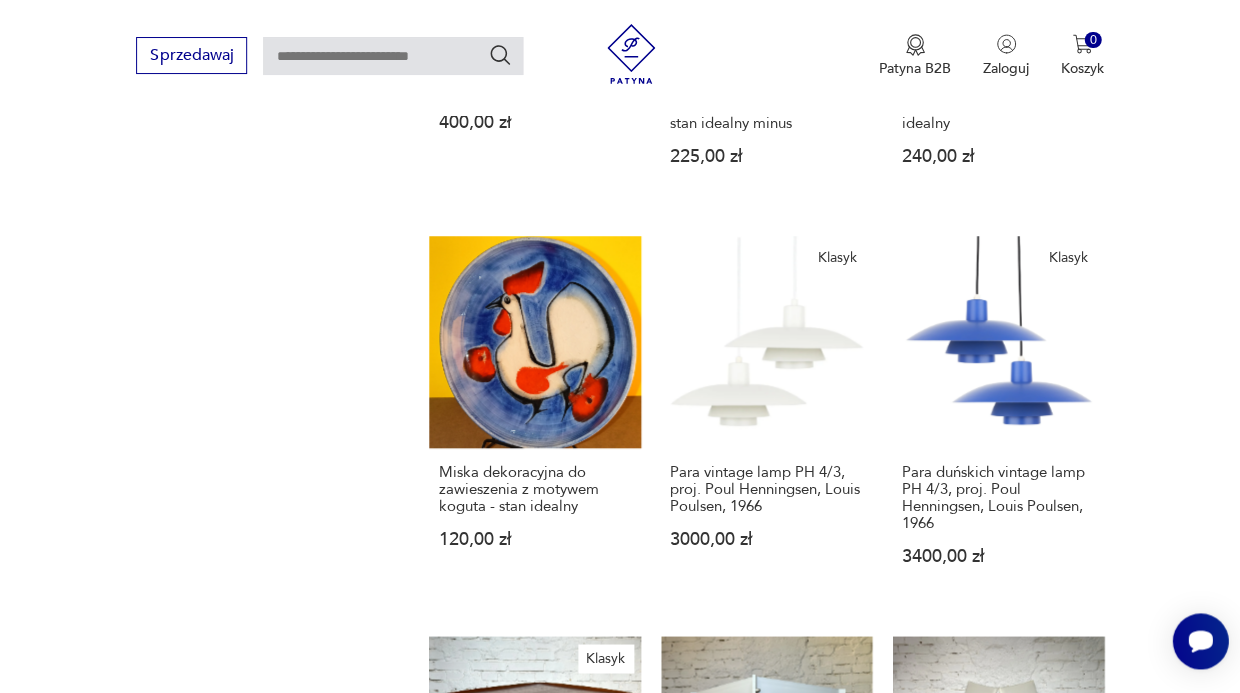 click at bounding box center [1040, 1456] 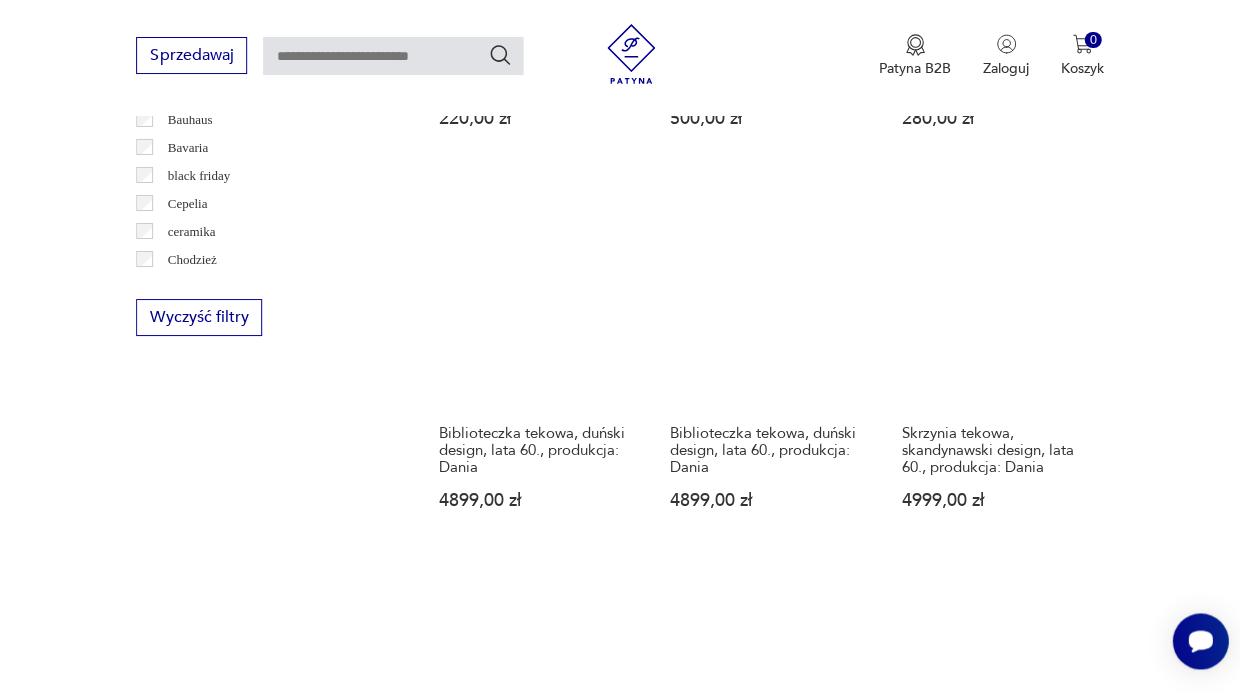 scroll, scrollTop: 1293, scrollLeft: 0, axis: vertical 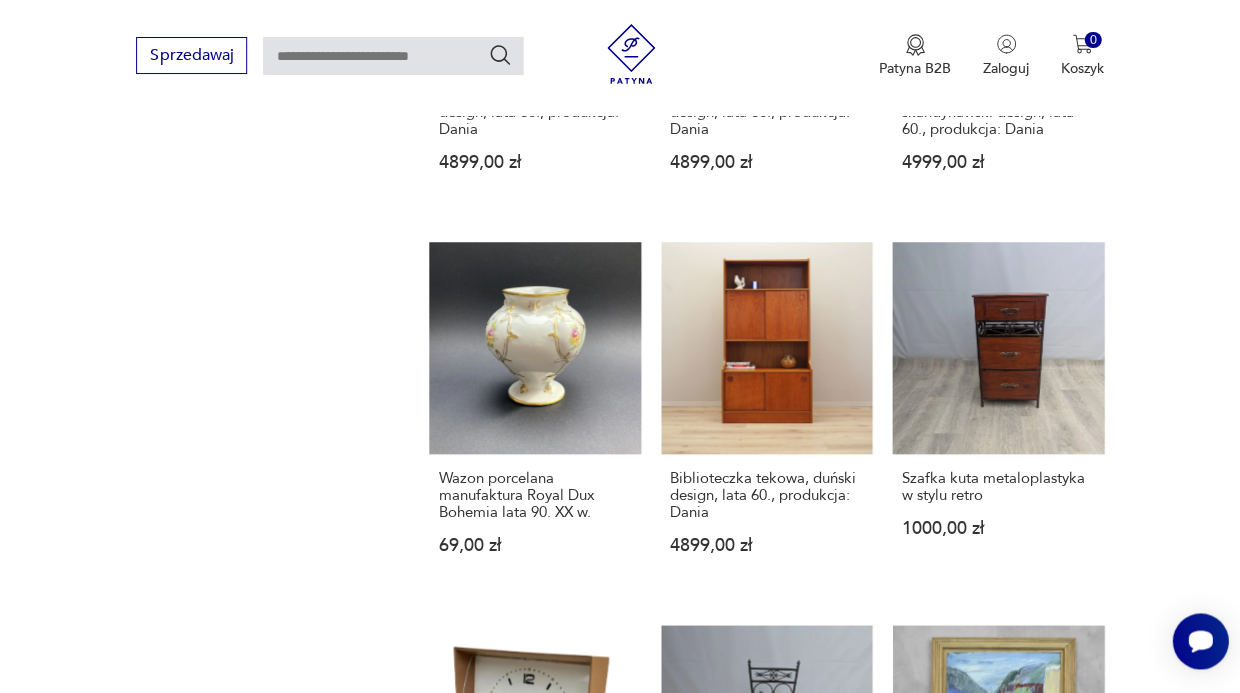 click 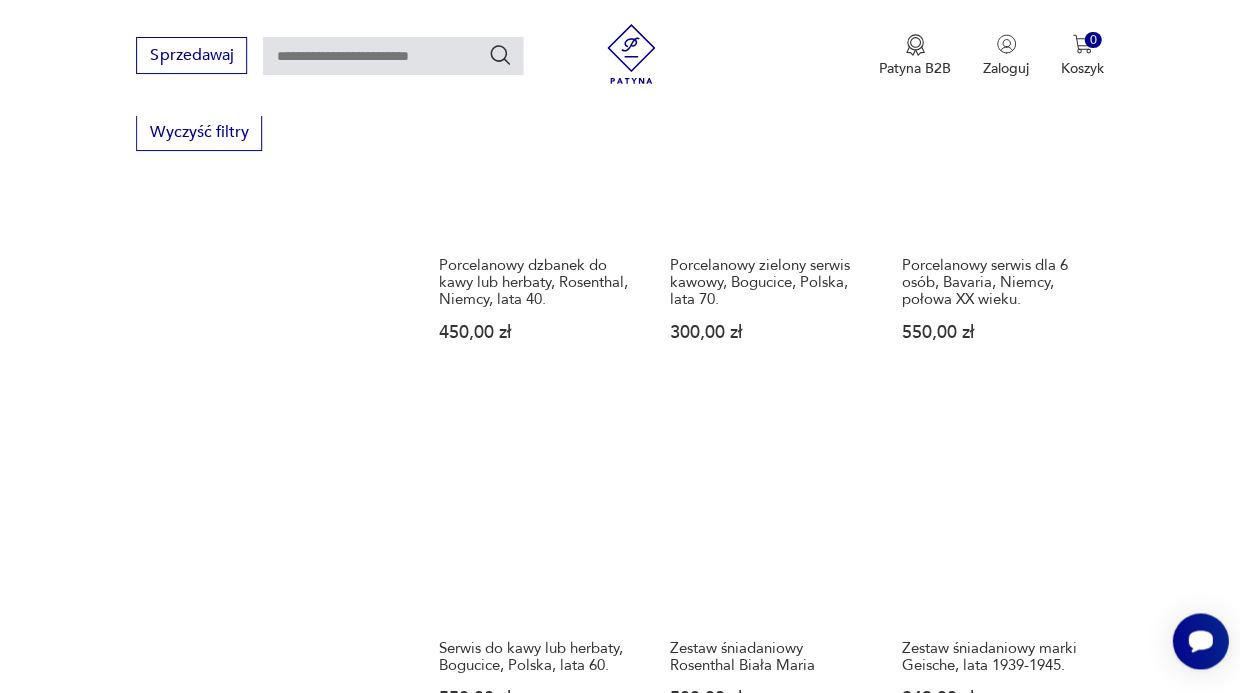 scroll, scrollTop: 1383, scrollLeft: 0, axis: vertical 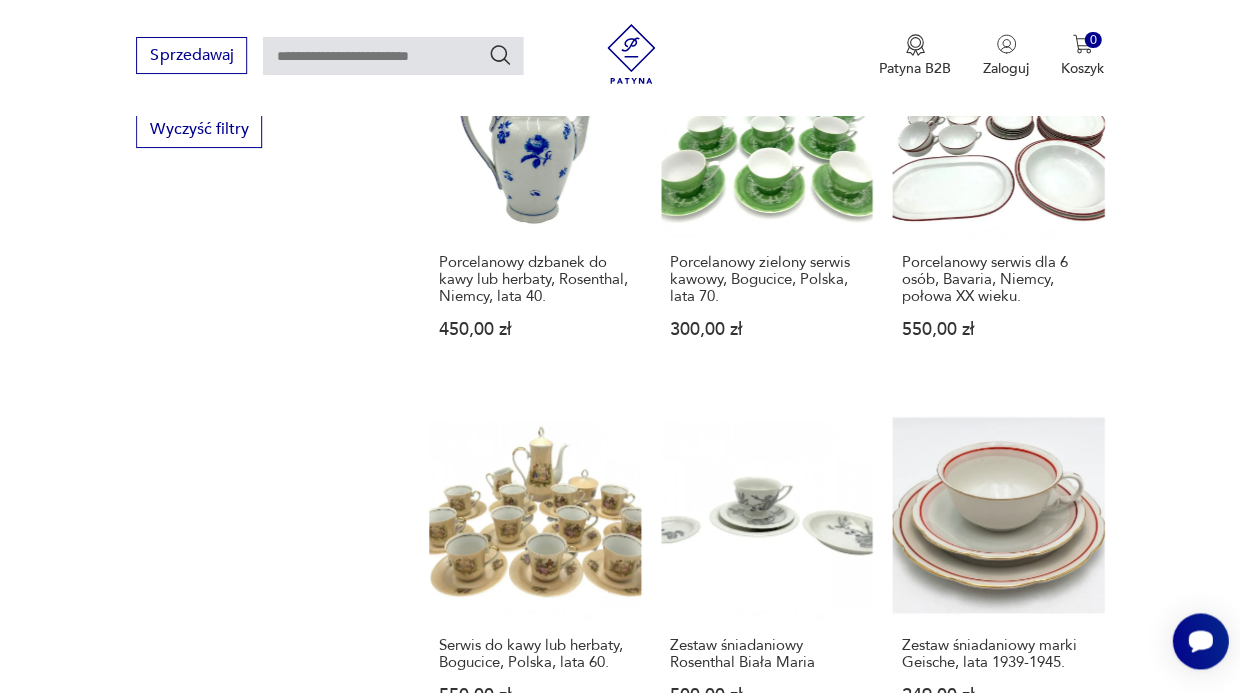 click 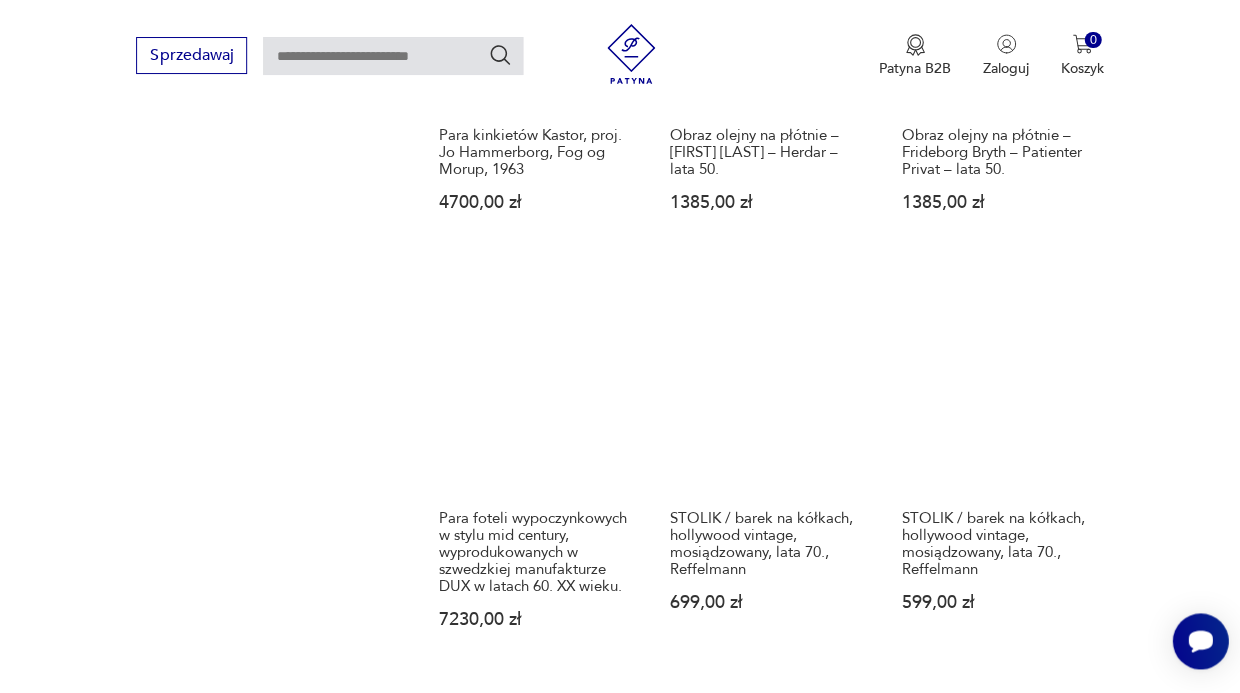 scroll, scrollTop: 1529, scrollLeft: 0, axis: vertical 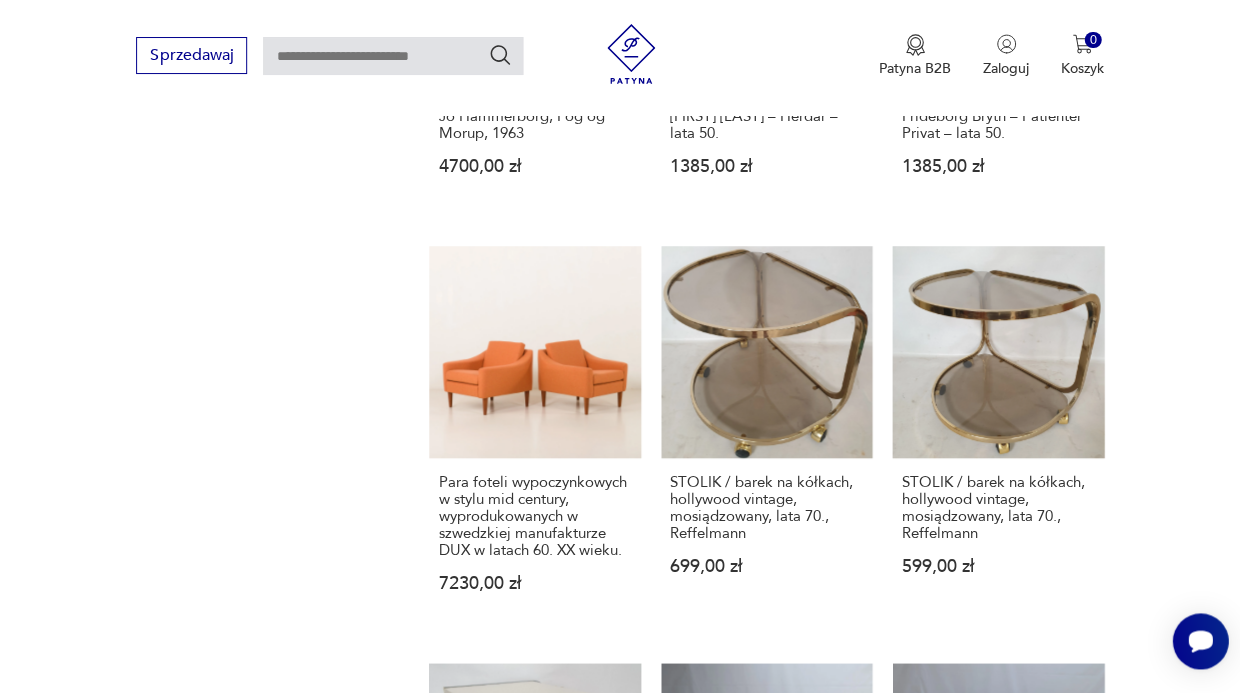 click 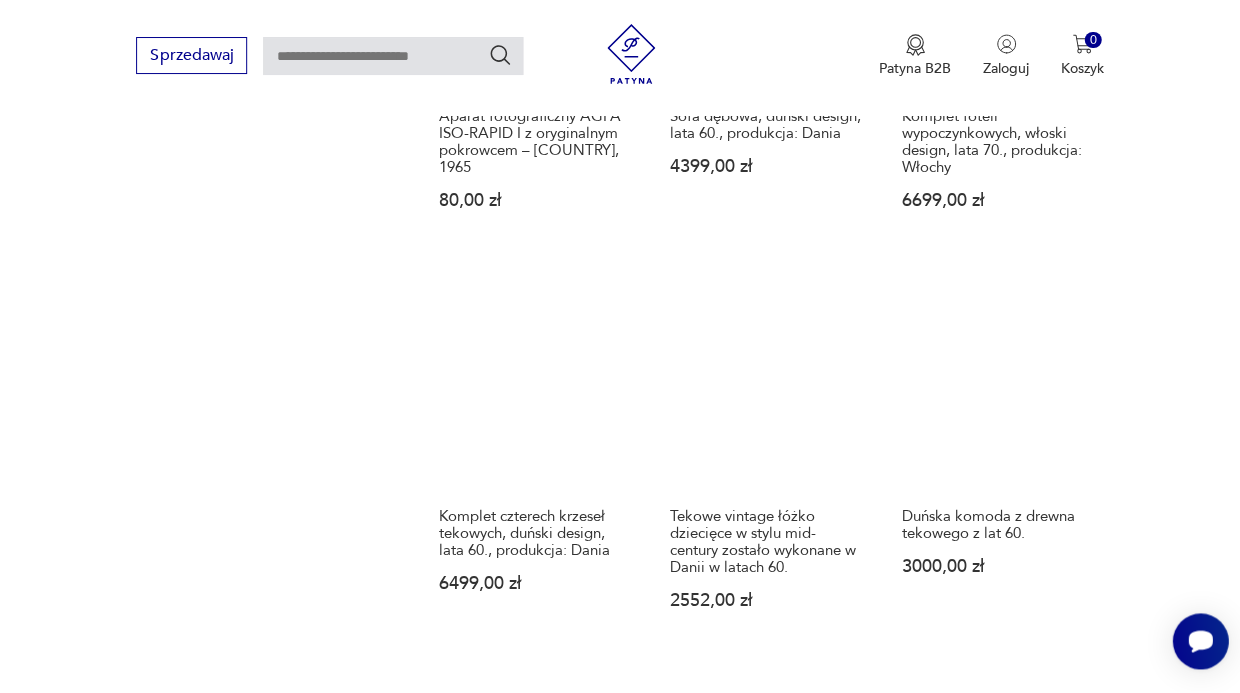 scroll, scrollTop: 1520, scrollLeft: 0, axis: vertical 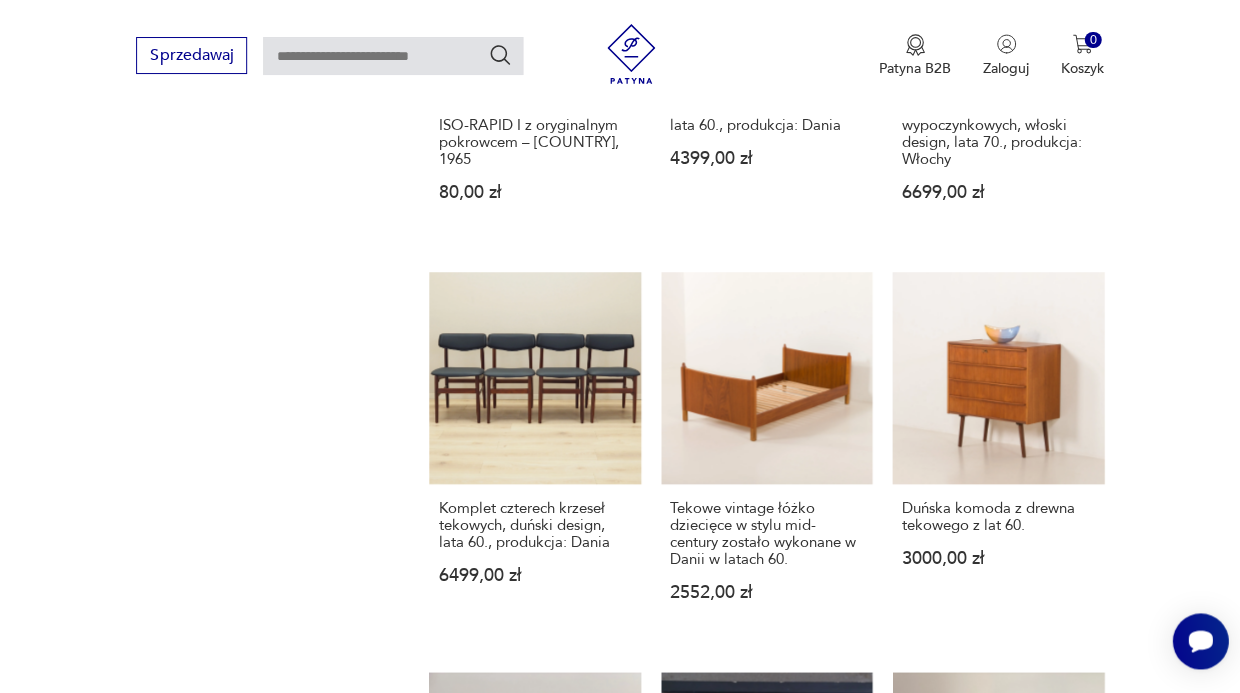 click 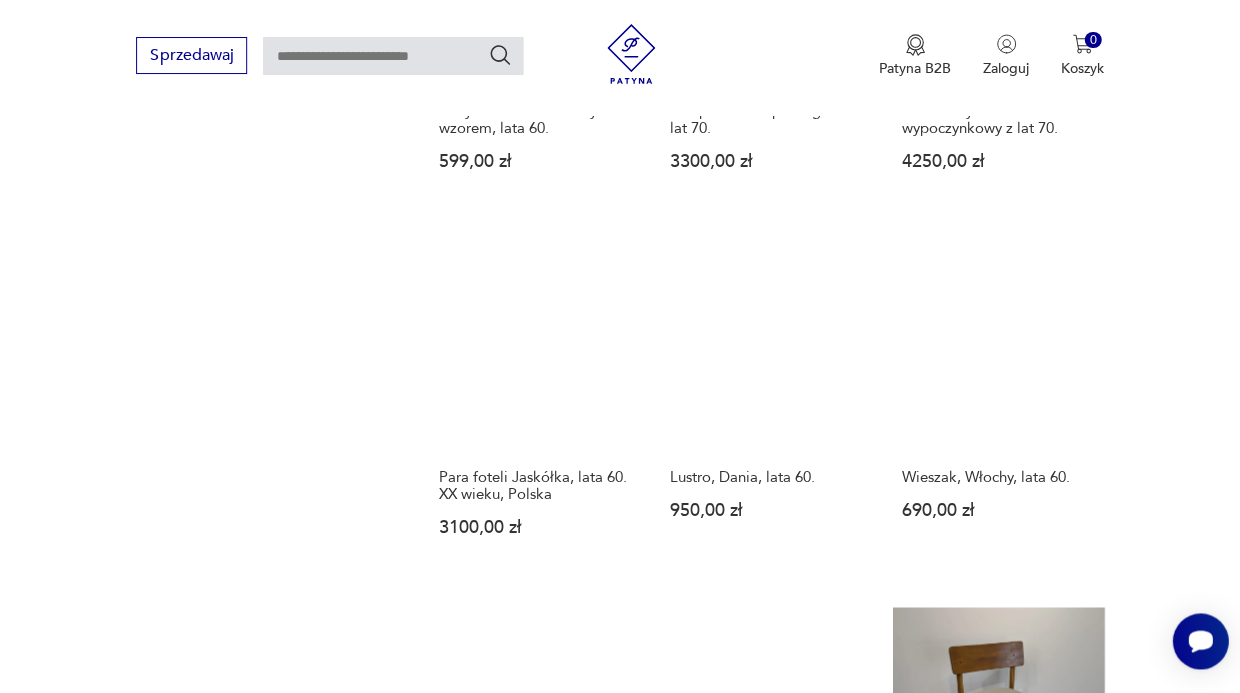 scroll, scrollTop: 1513, scrollLeft: 0, axis: vertical 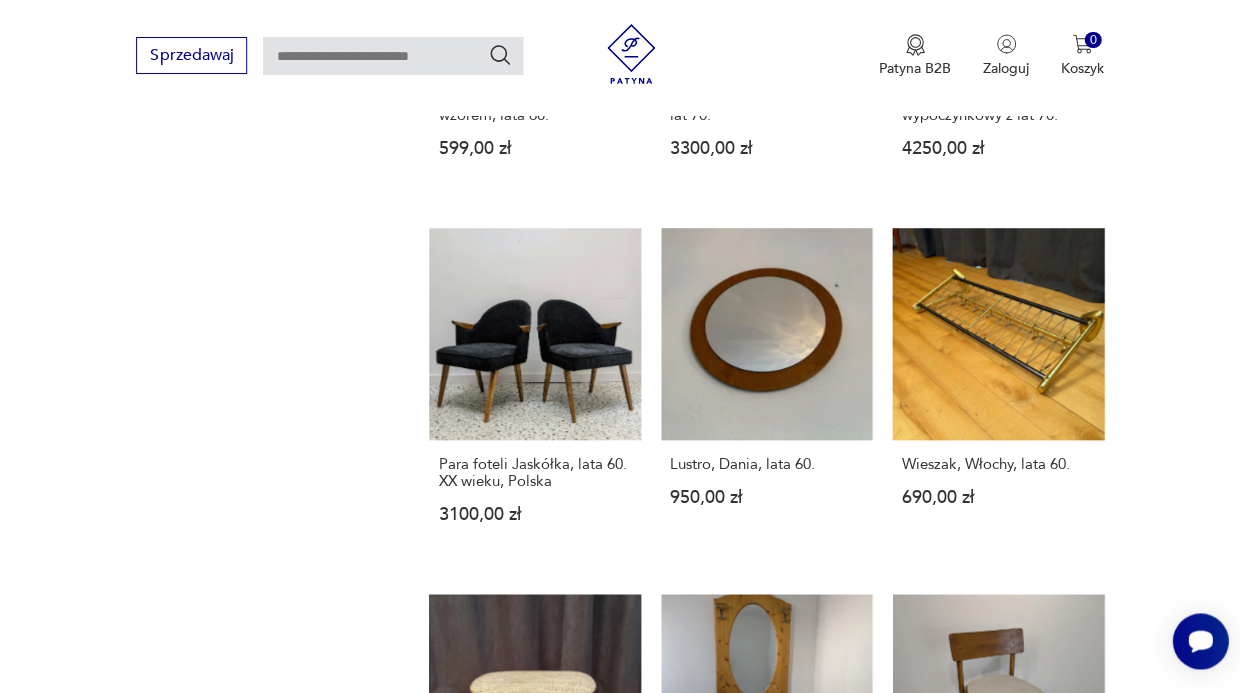 click at bounding box center [1040, 1380] 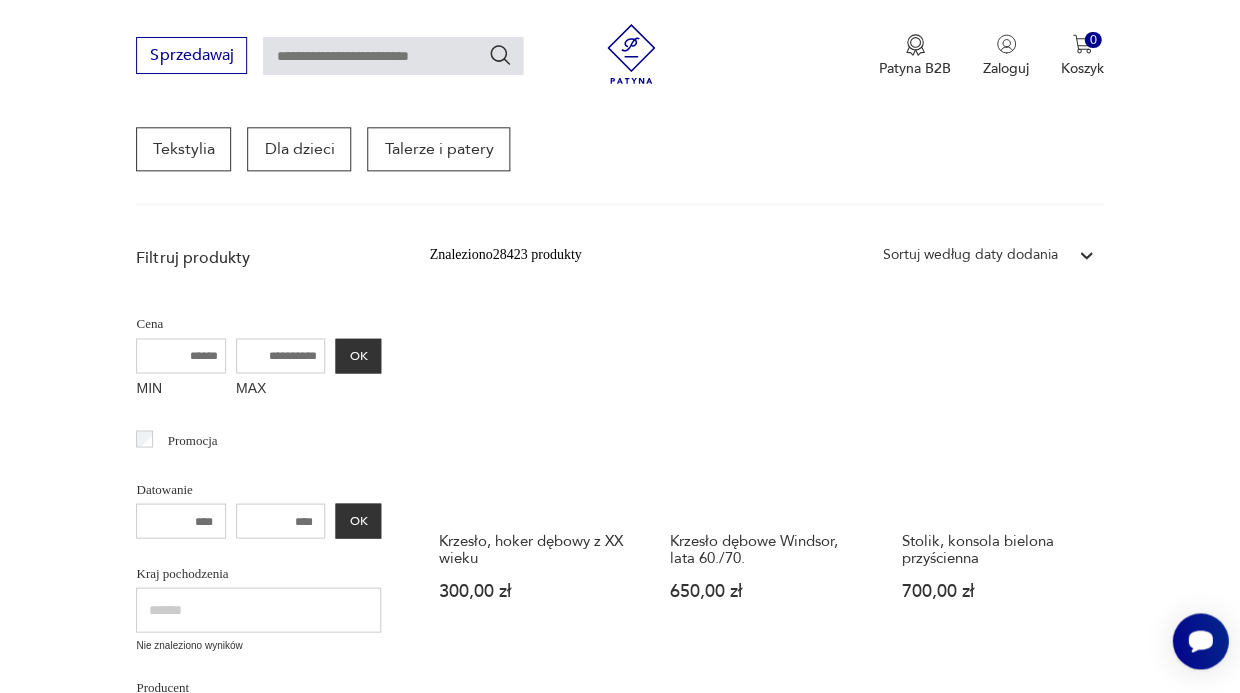 scroll, scrollTop: 324, scrollLeft: 0, axis: vertical 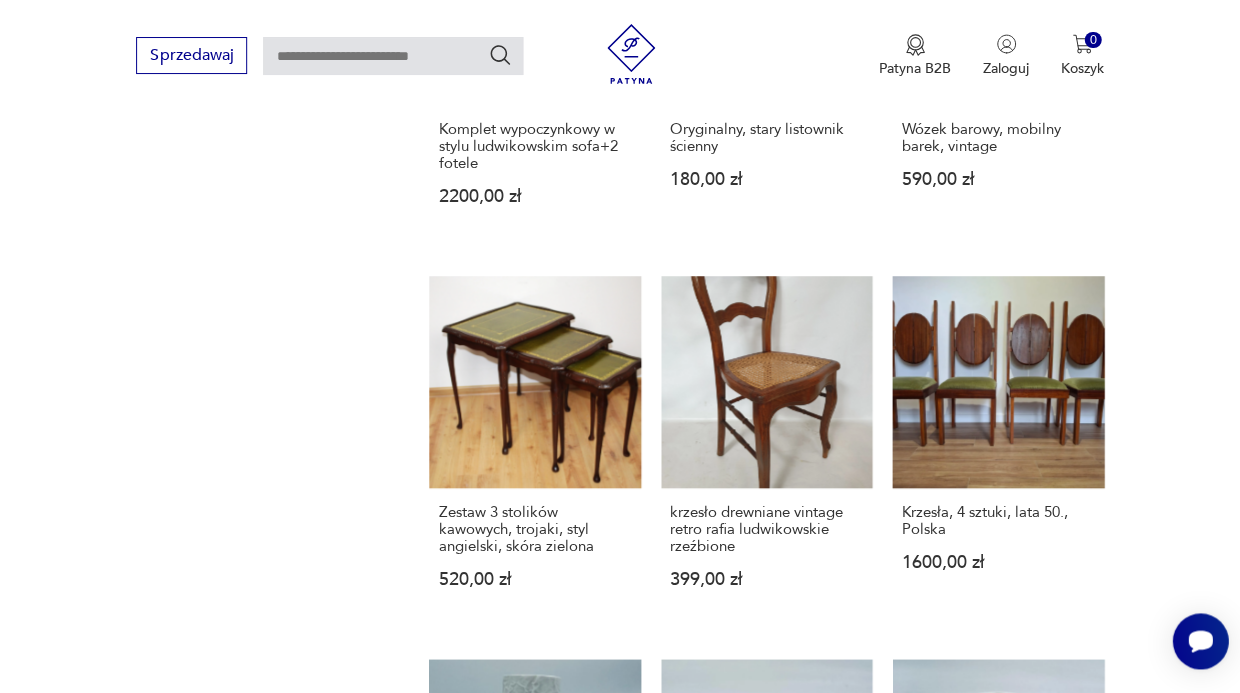 click 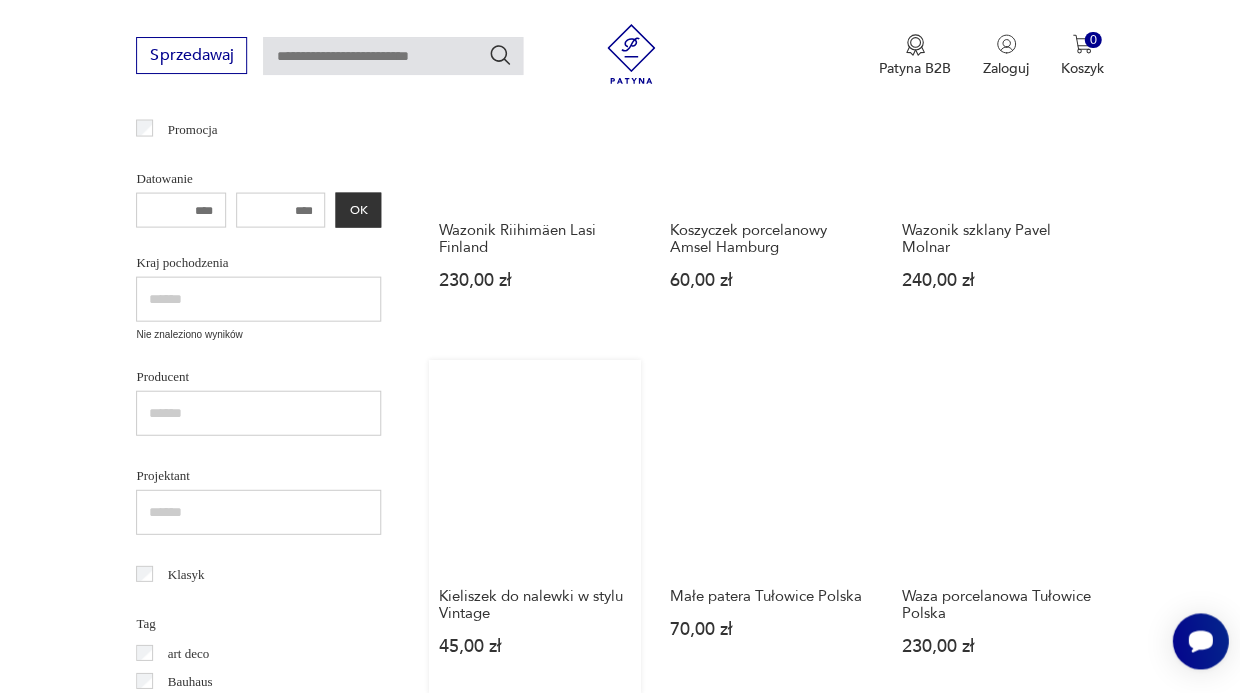scroll, scrollTop: 686, scrollLeft: 0, axis: vertical 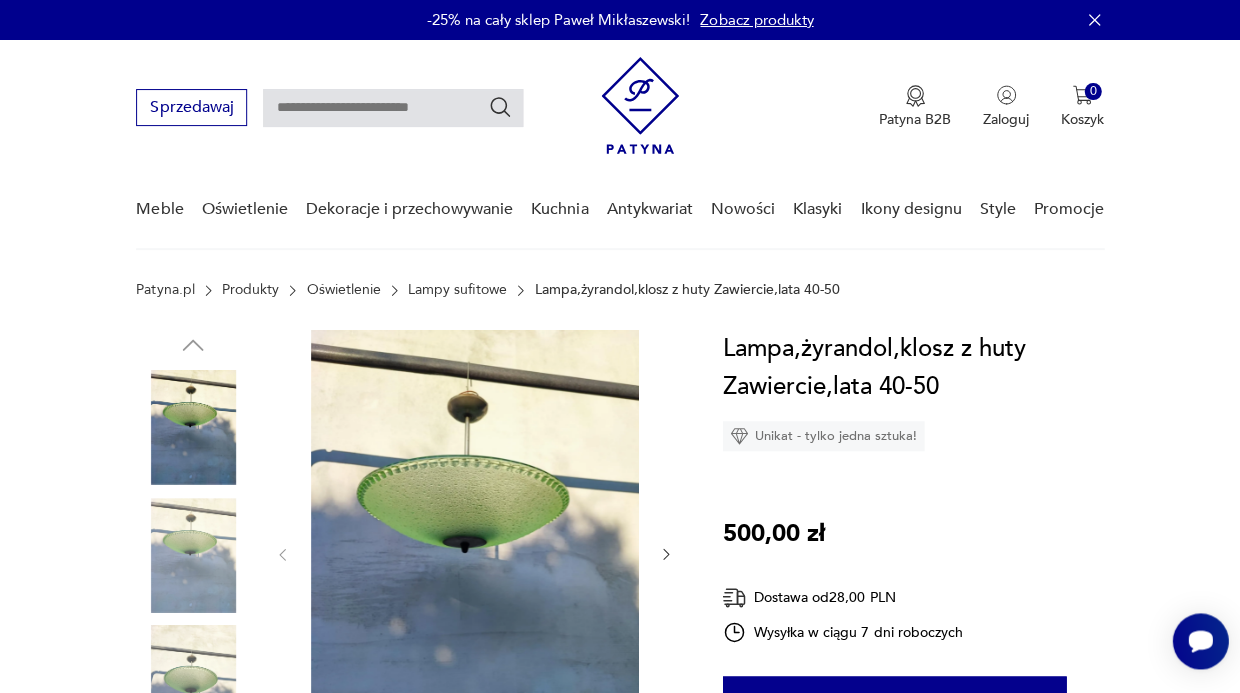 click 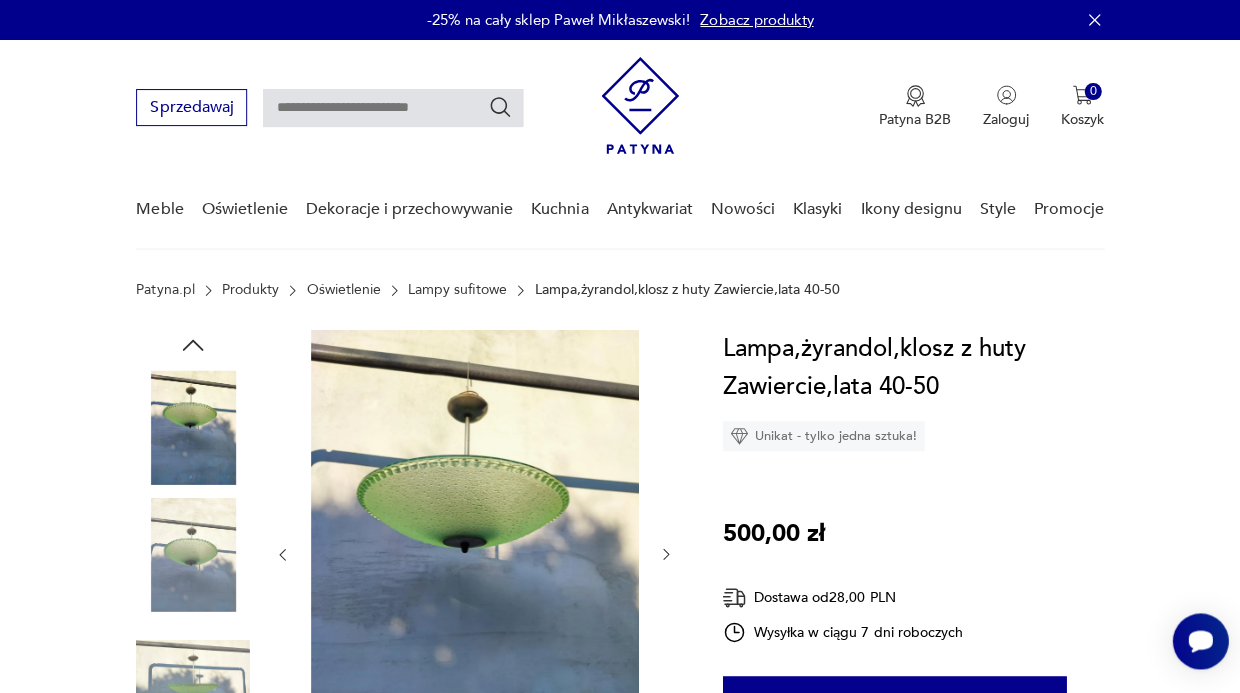 click 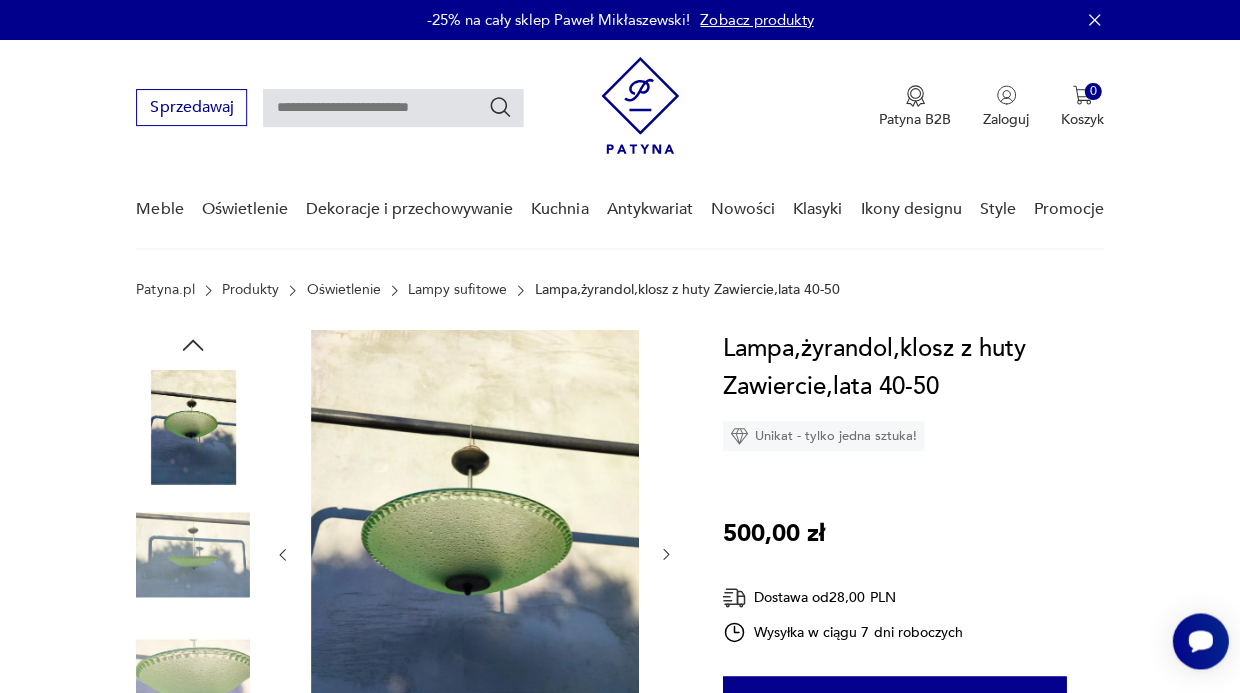 click 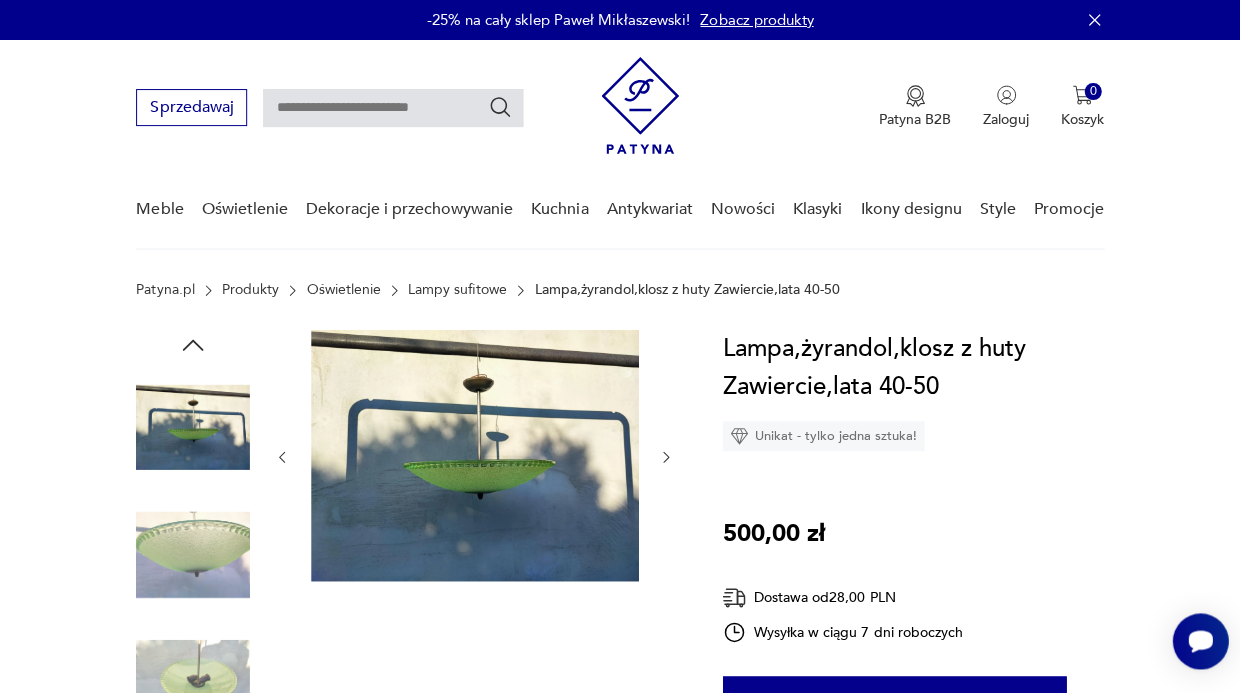 click at bounding box center [474, 457] 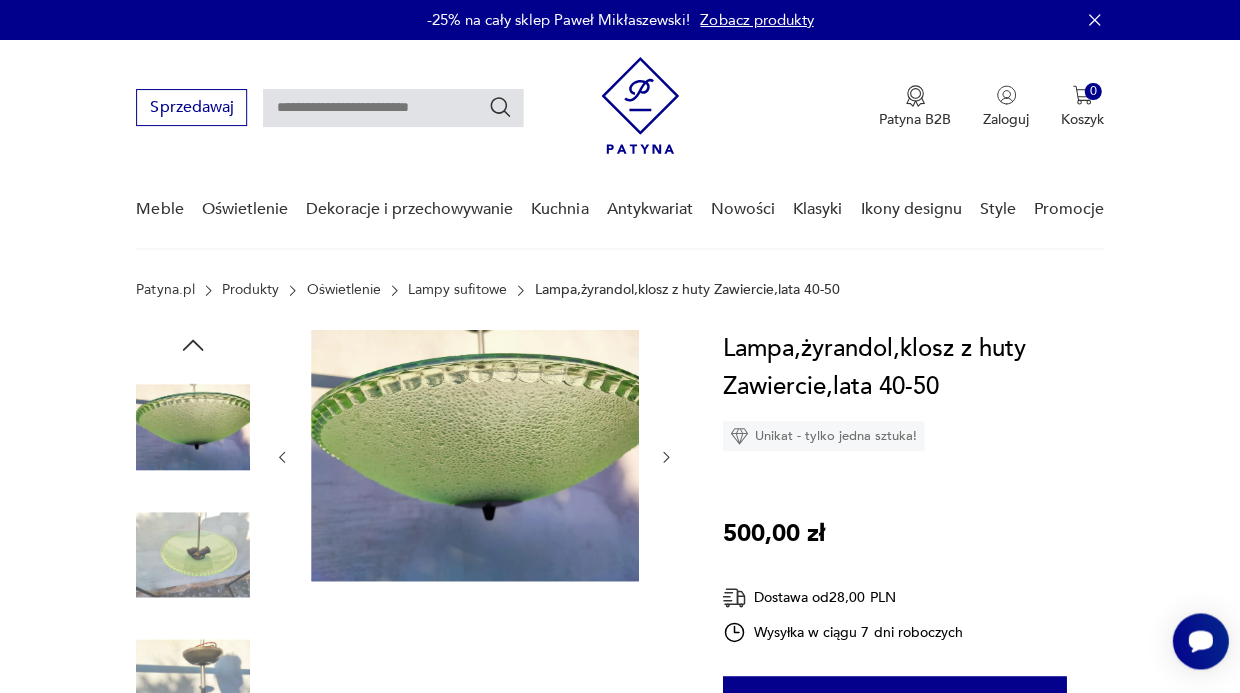 click 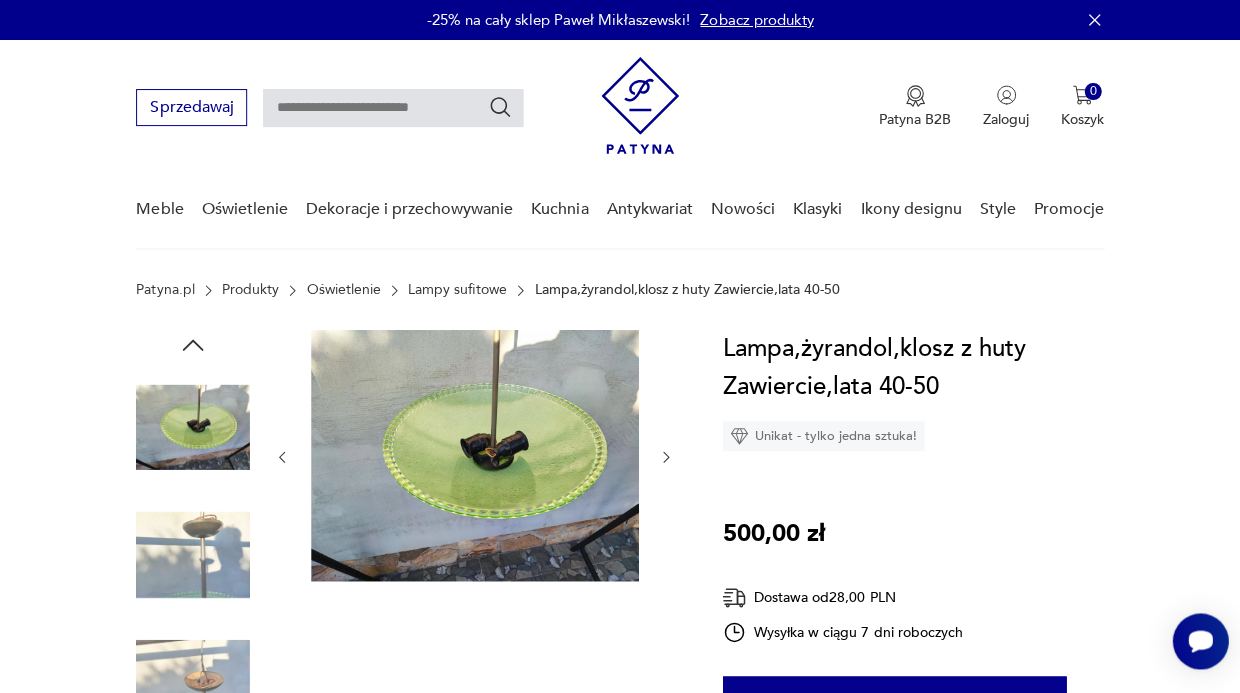 click 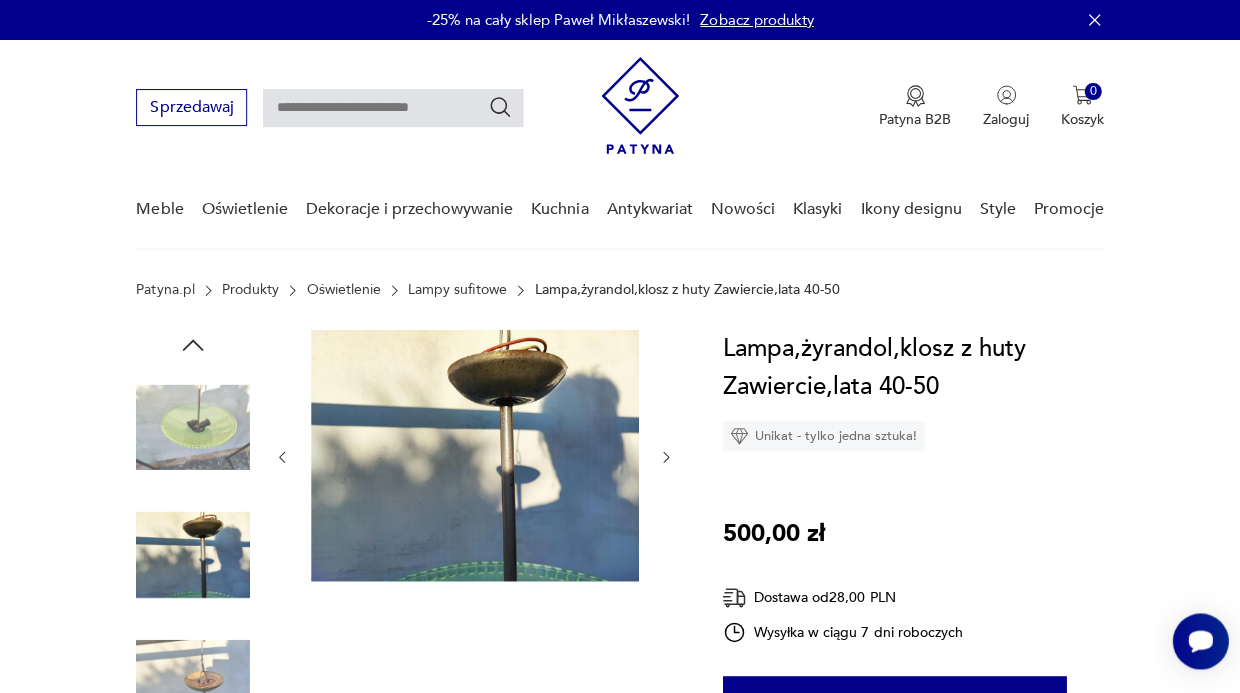 click 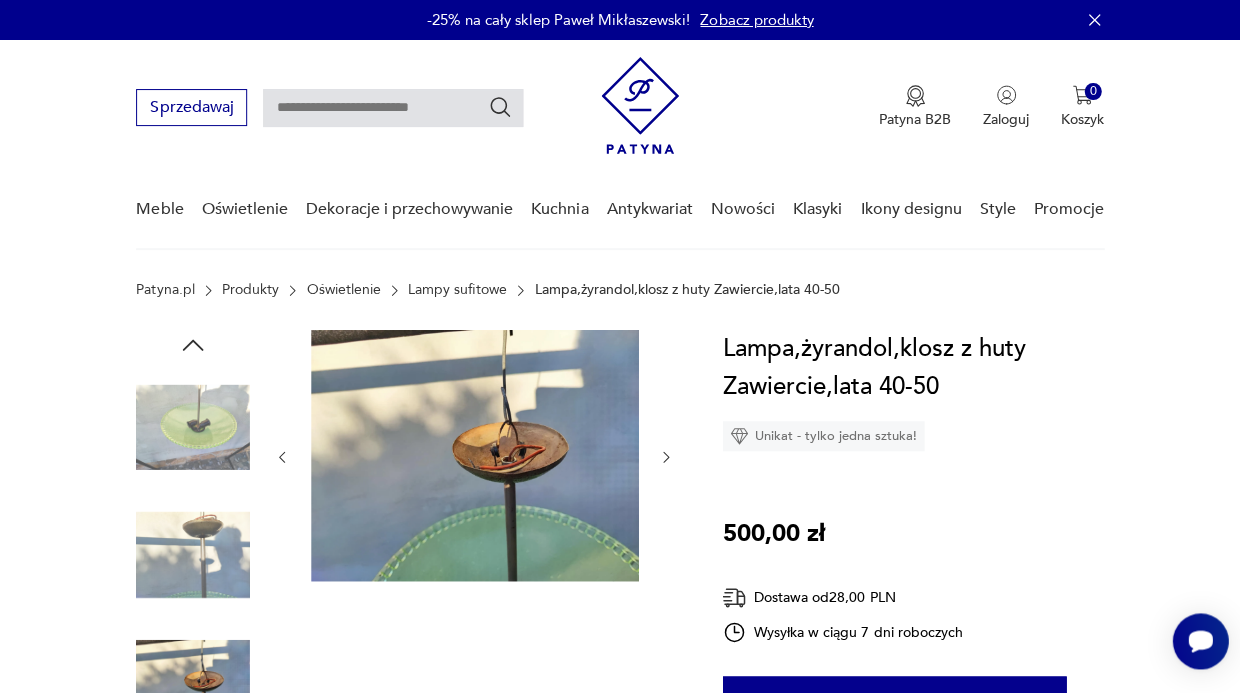 click 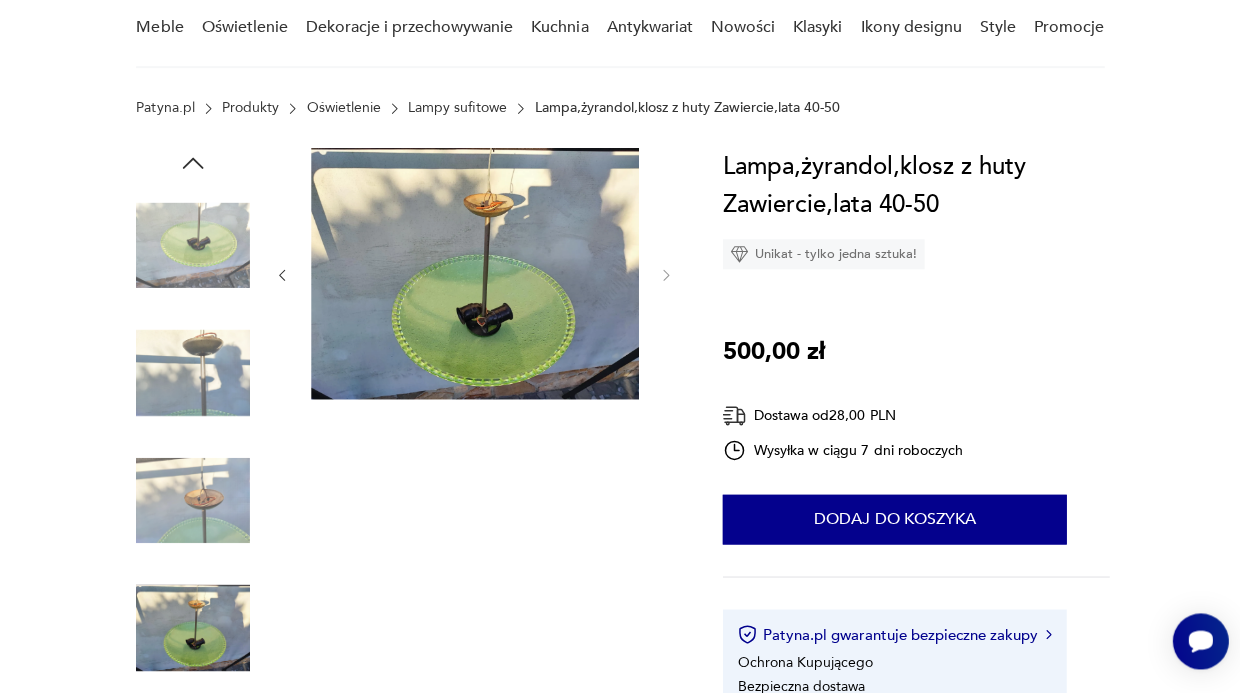scroll, scrollTop: 248, scrollLeft: 0, axis: vertical 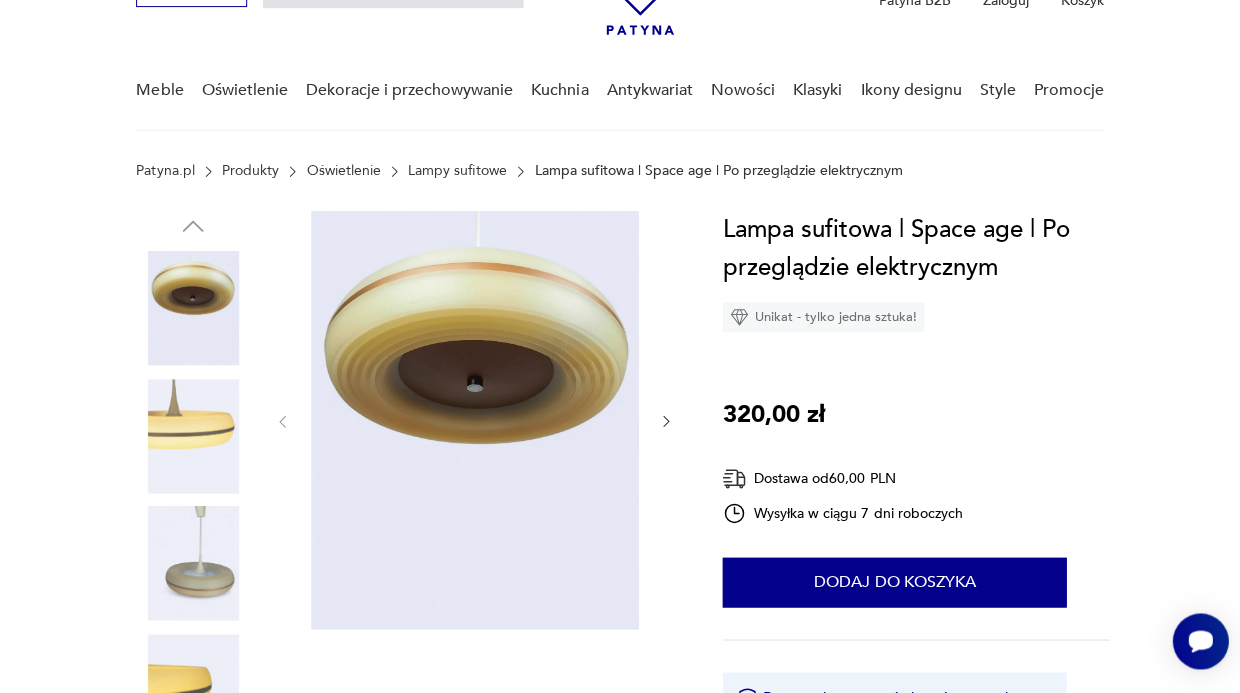 click 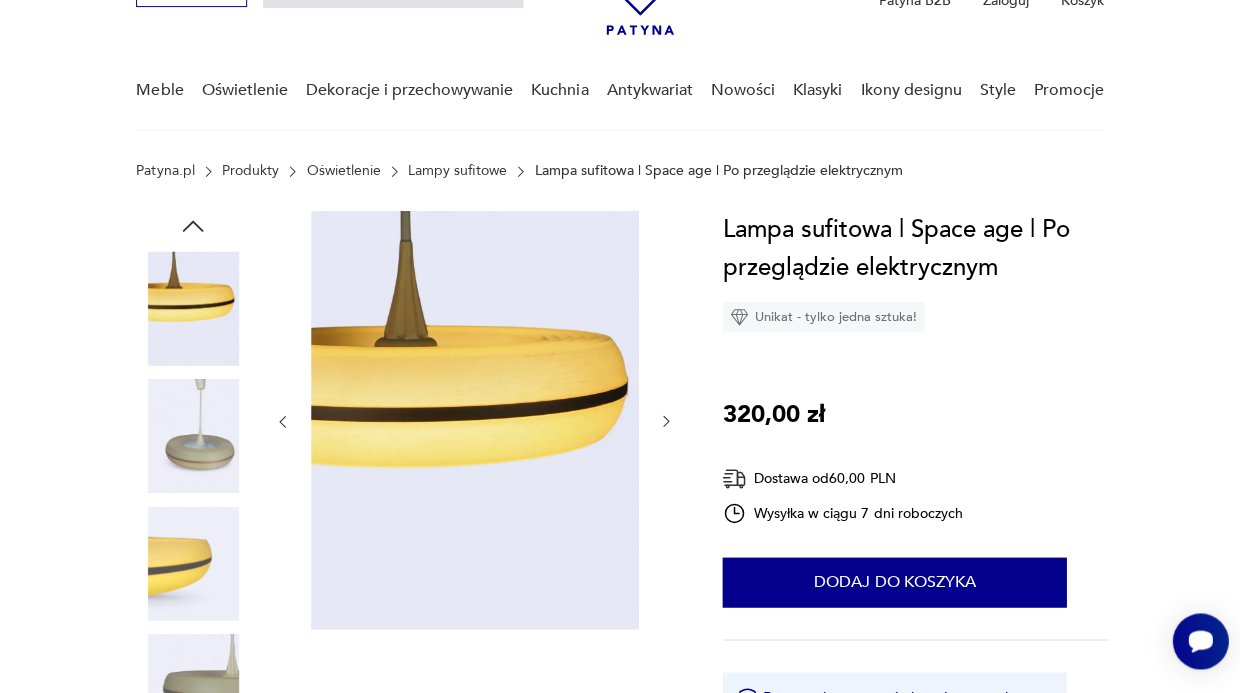 click 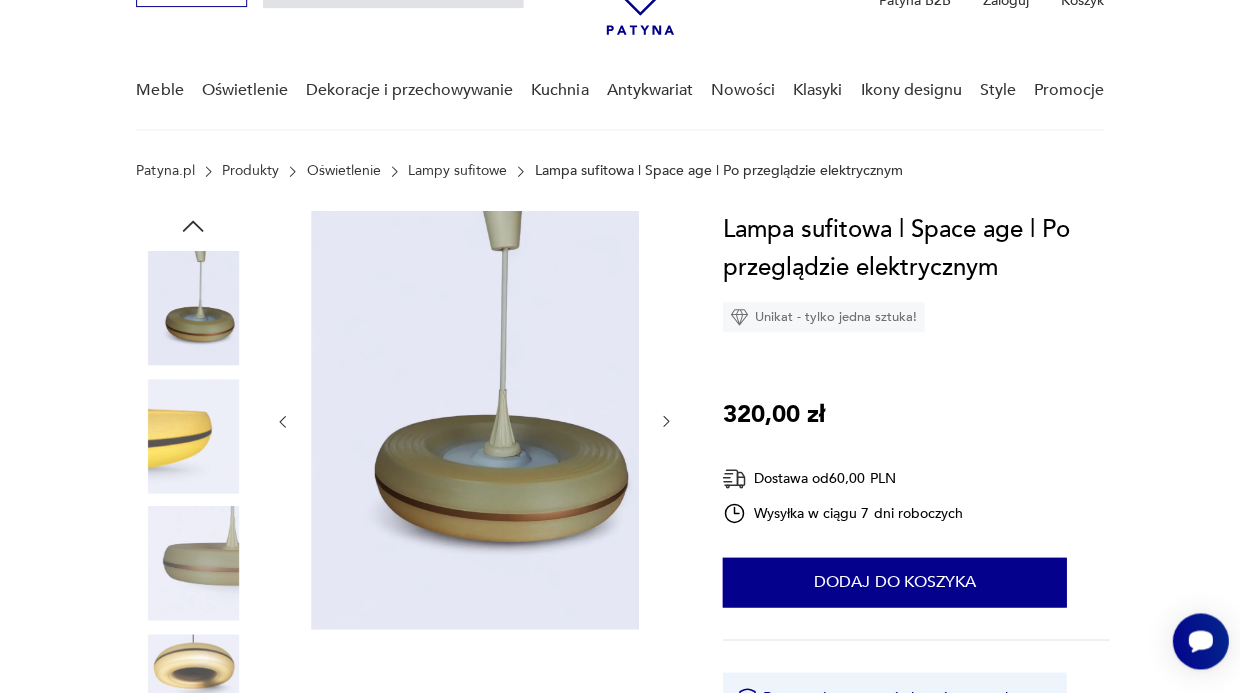 click 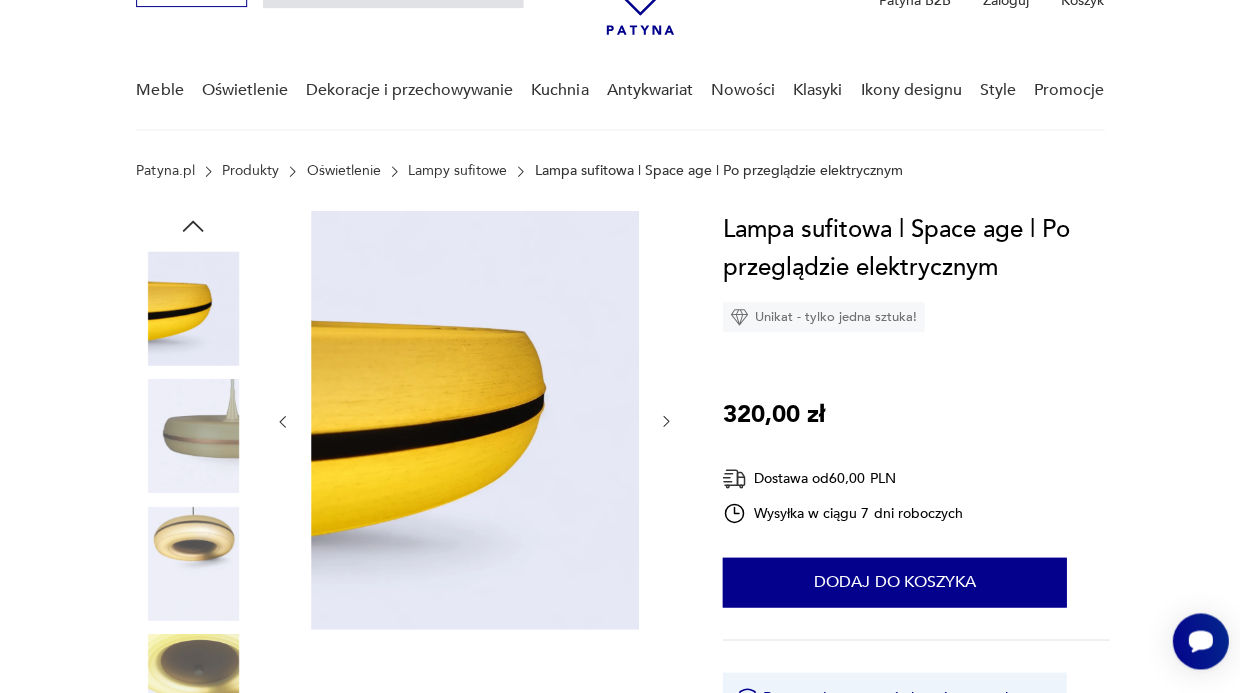 click 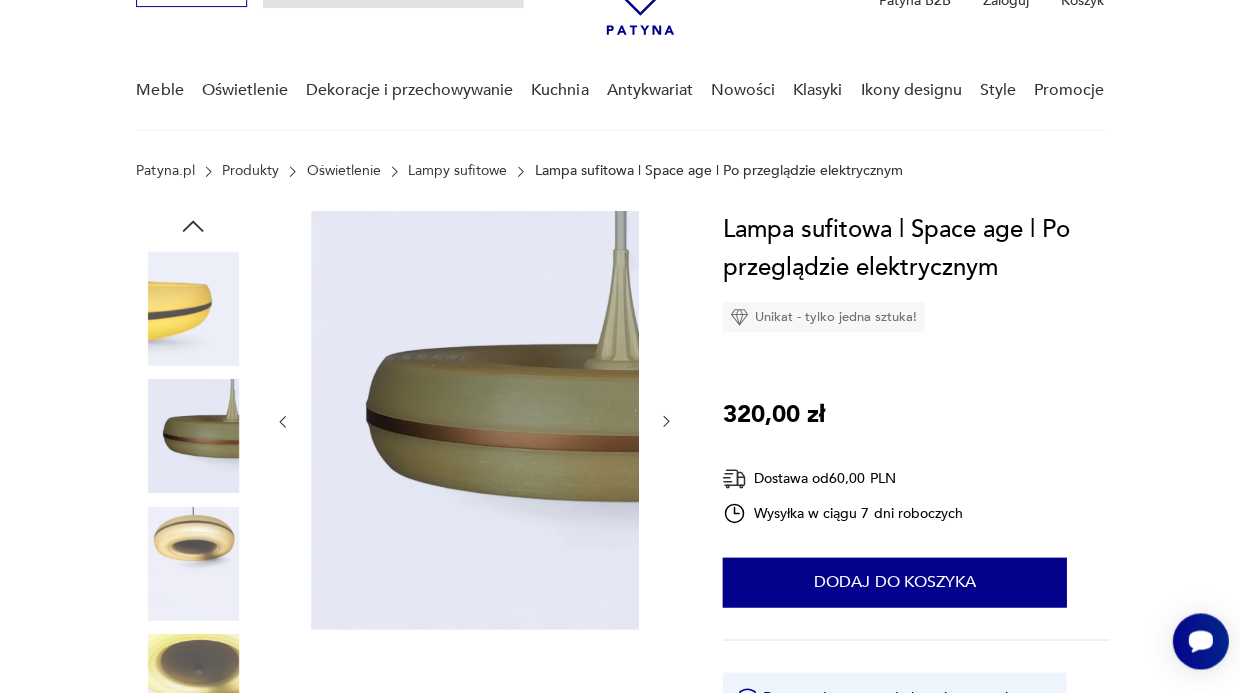 click 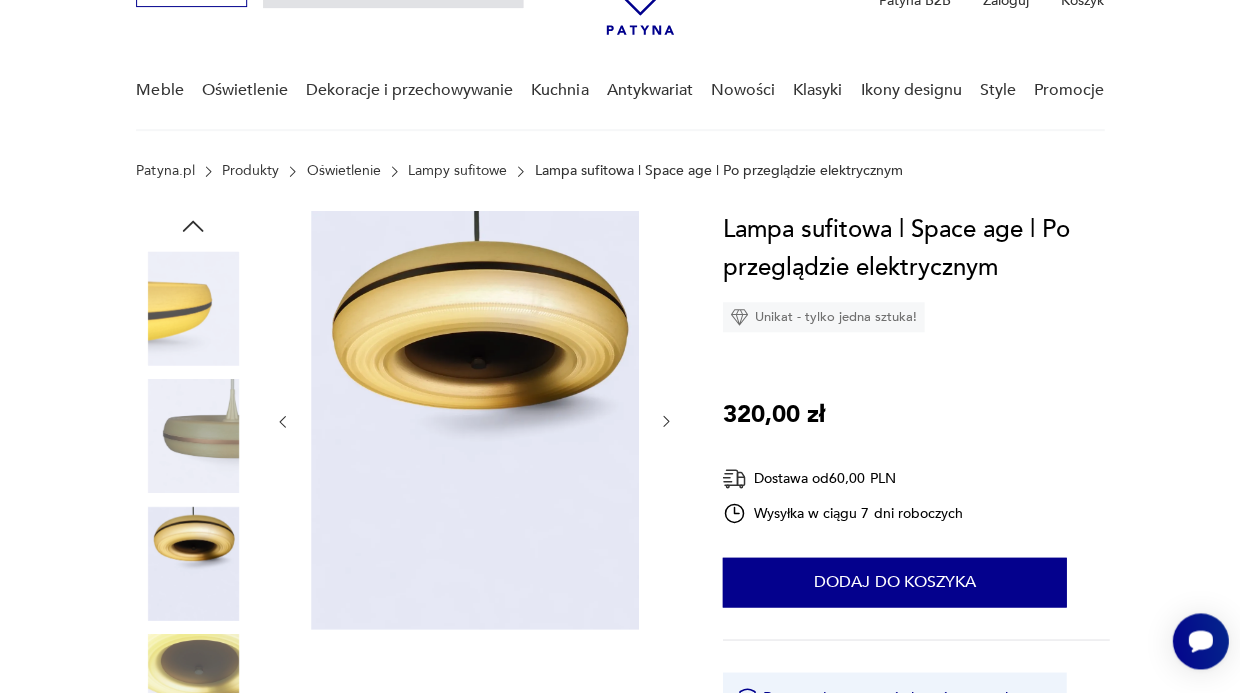 click 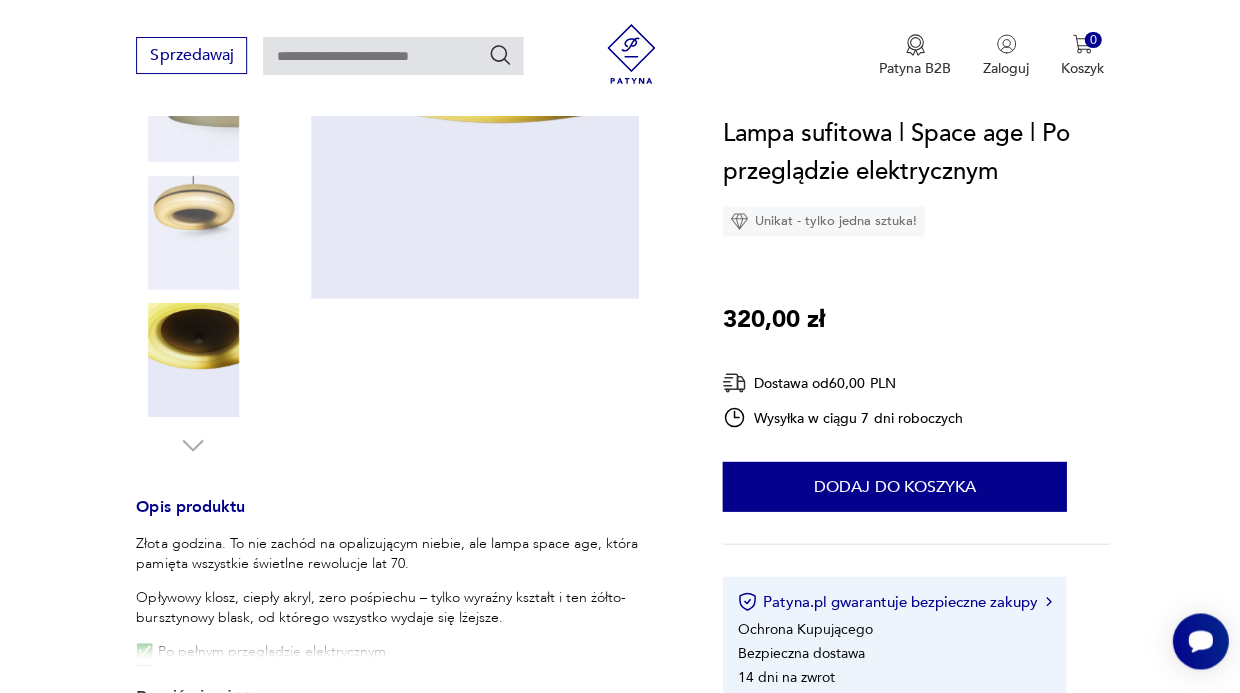 scroll, scrollTop: 467, scrollLeft: 0, axis: vertical 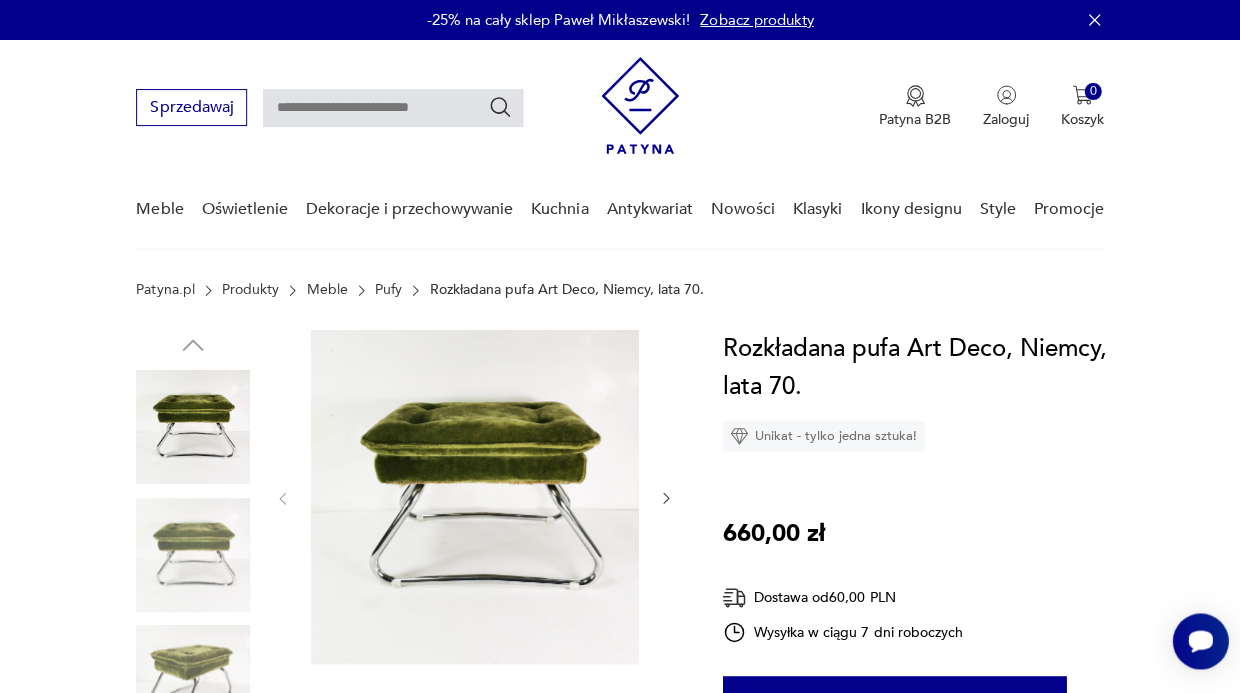 click 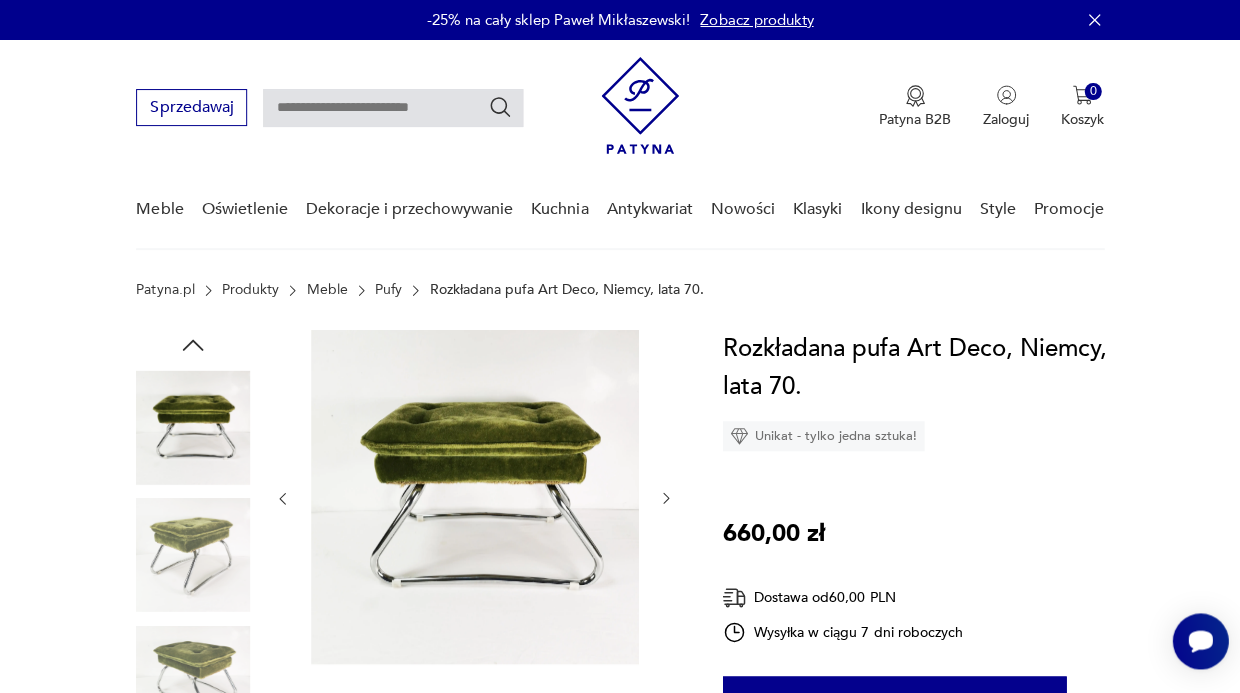 click 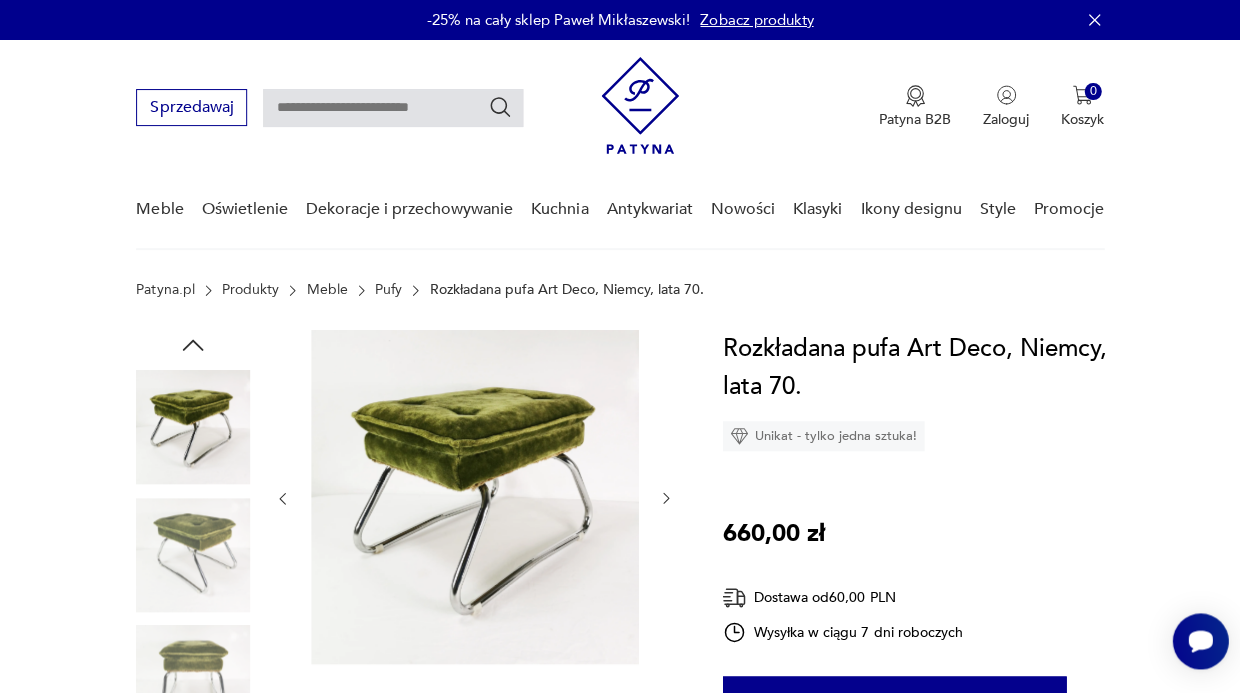 click 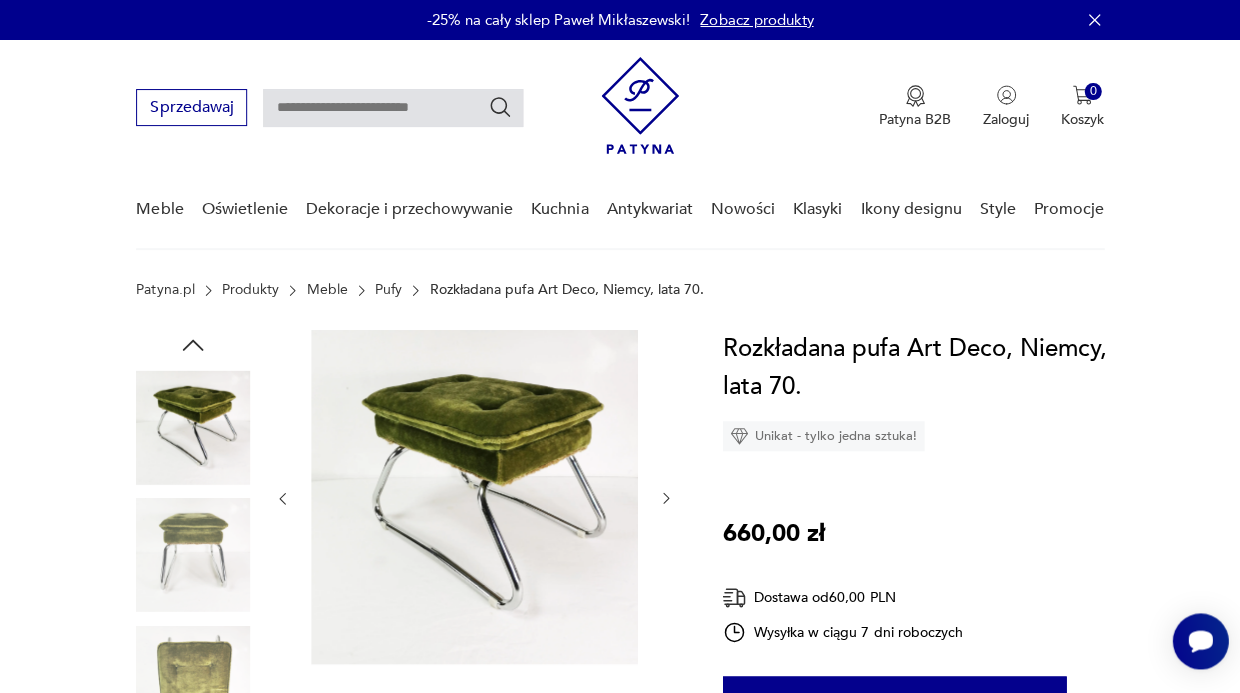 click 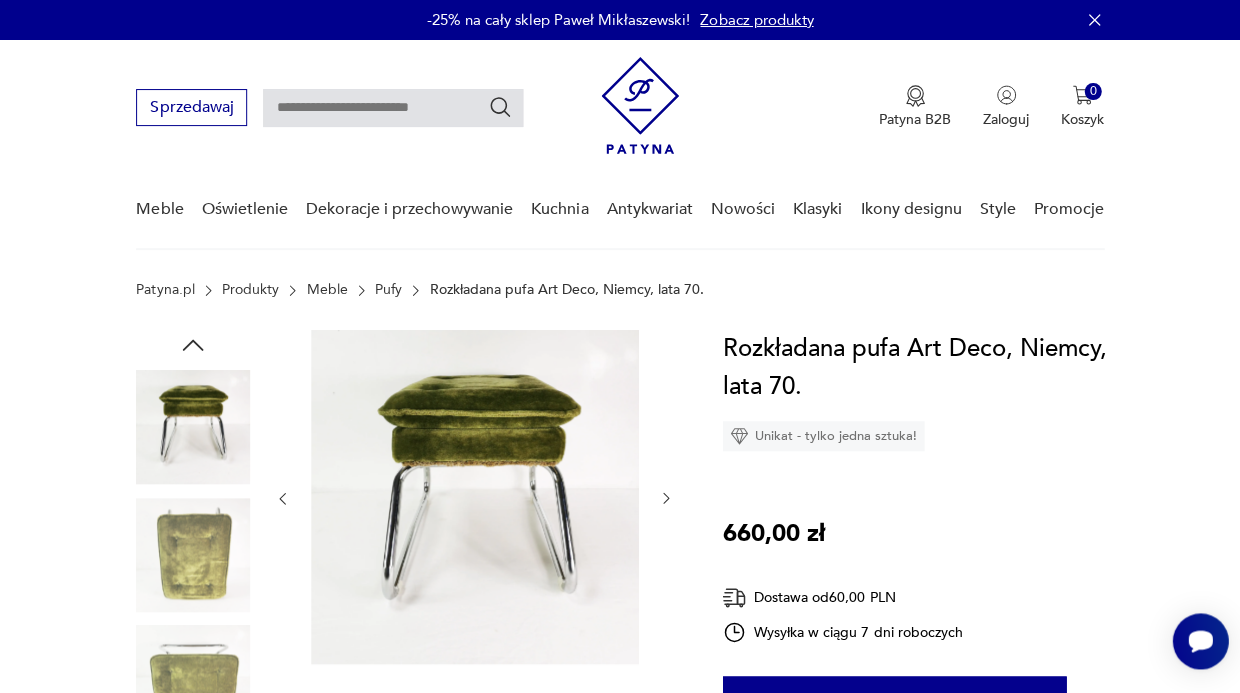 click 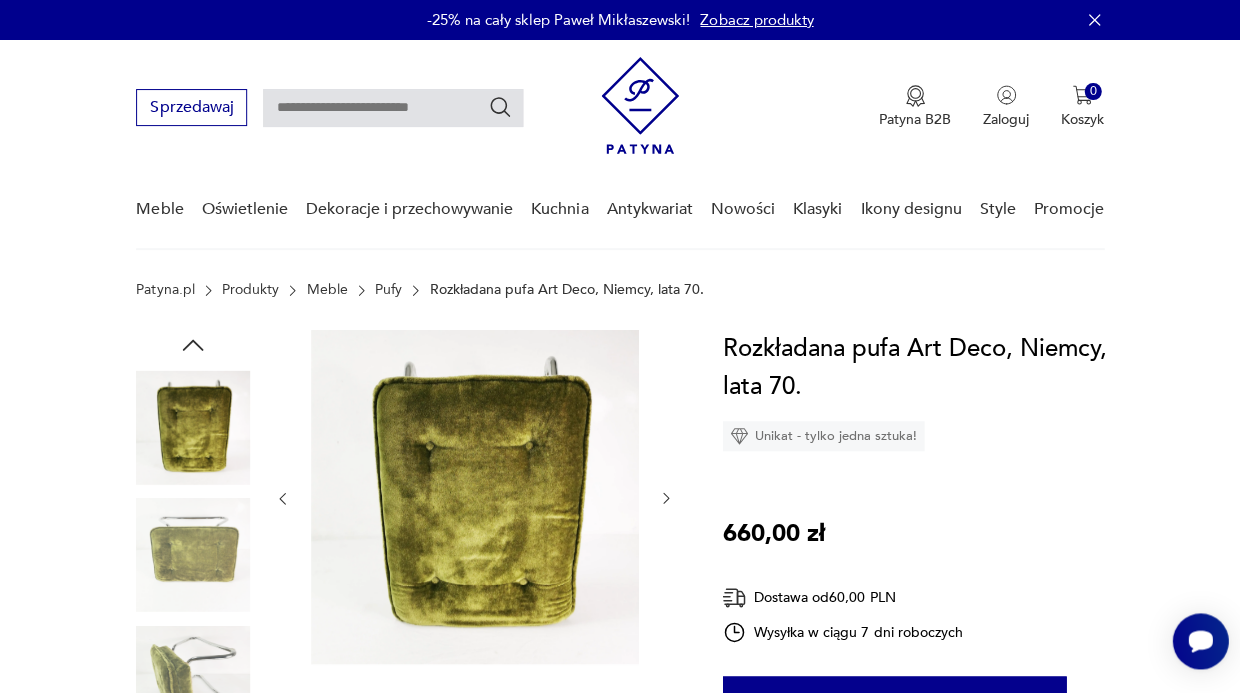 click 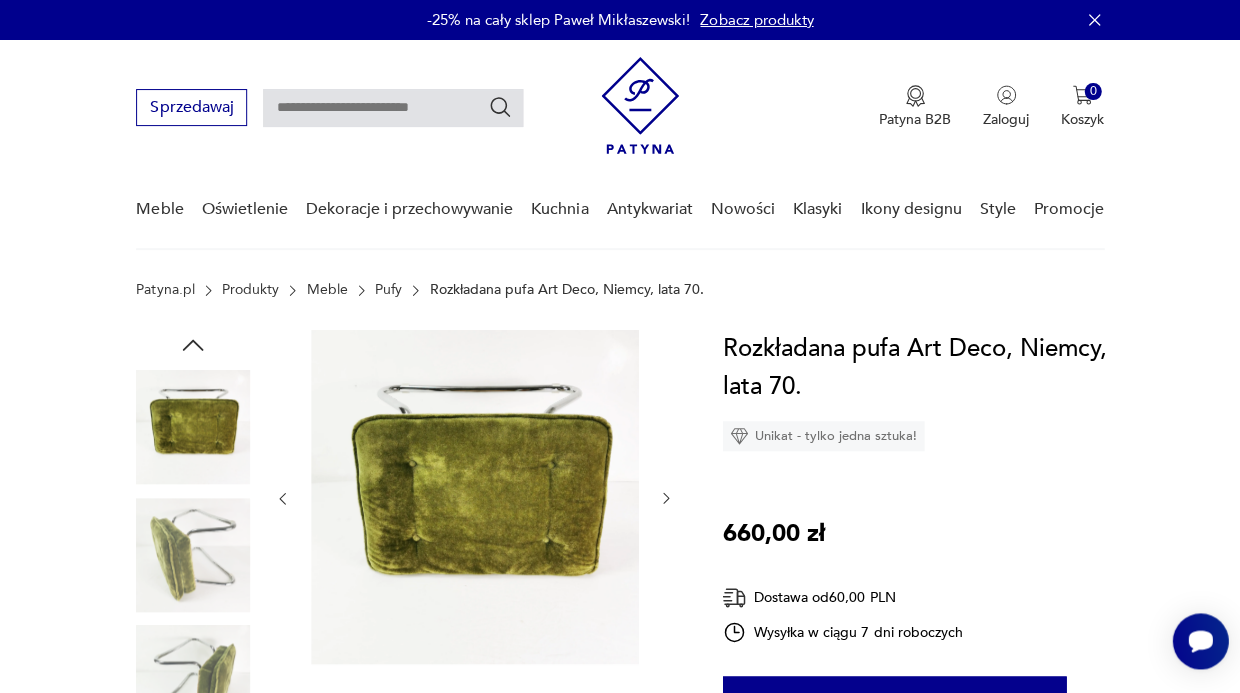 click 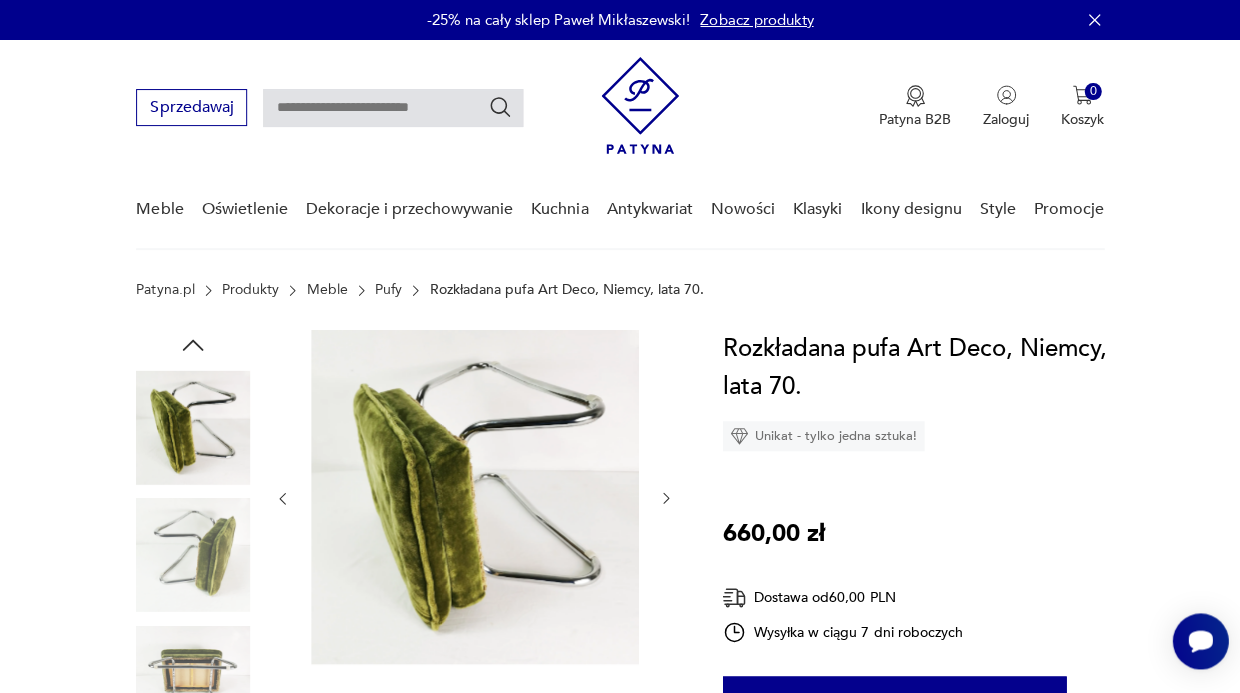 click 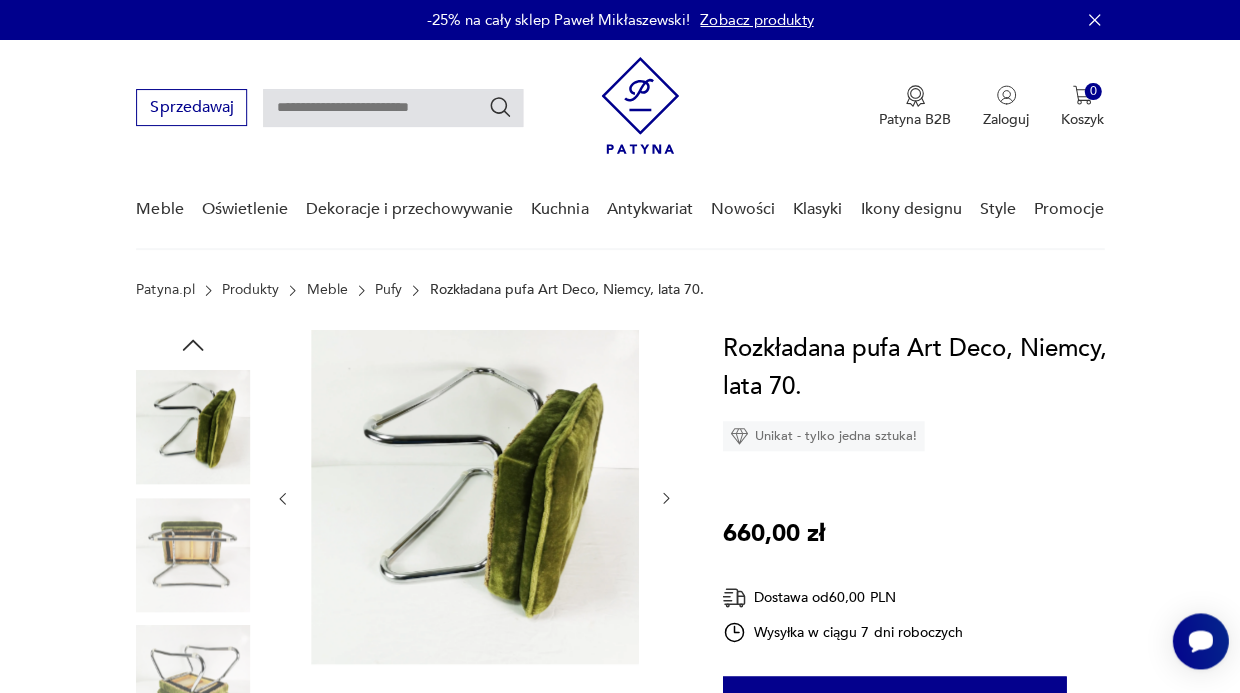 click 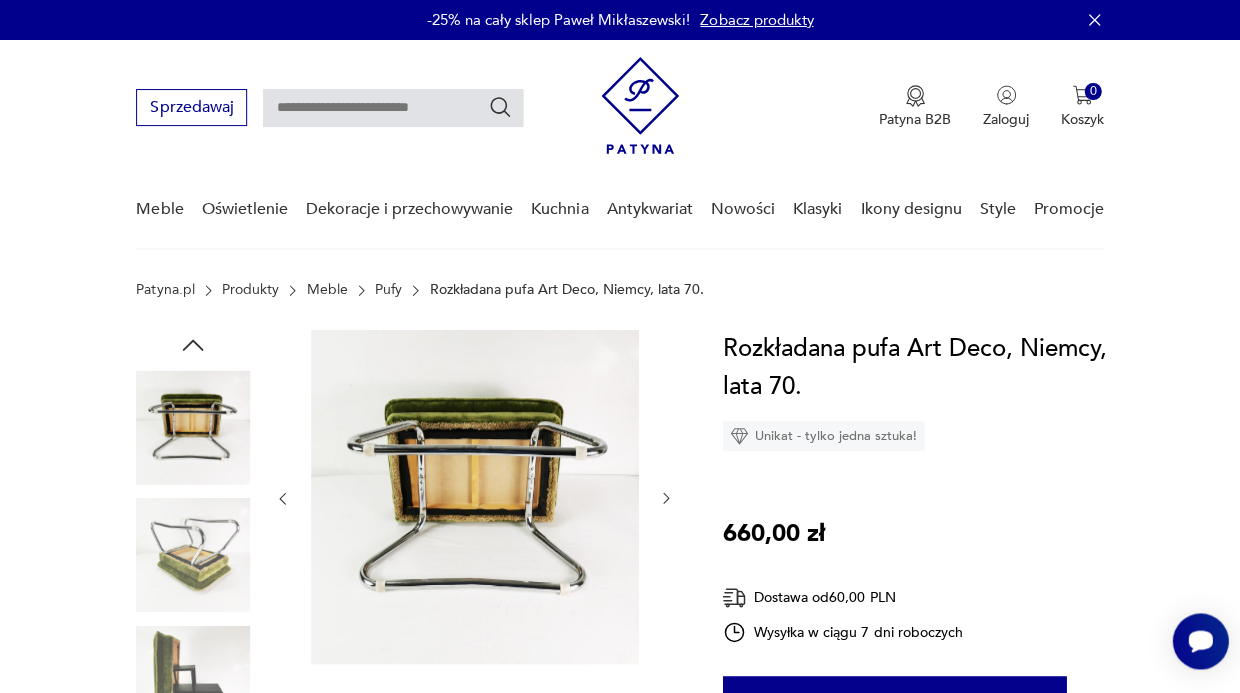 click 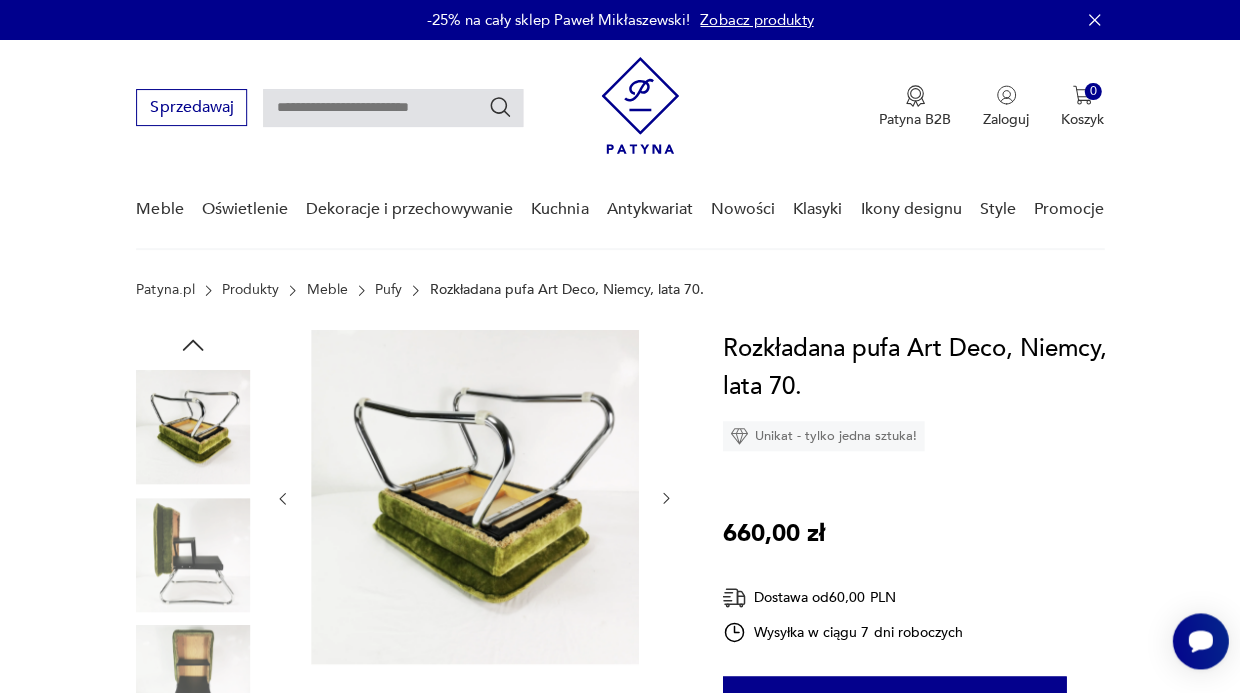 click 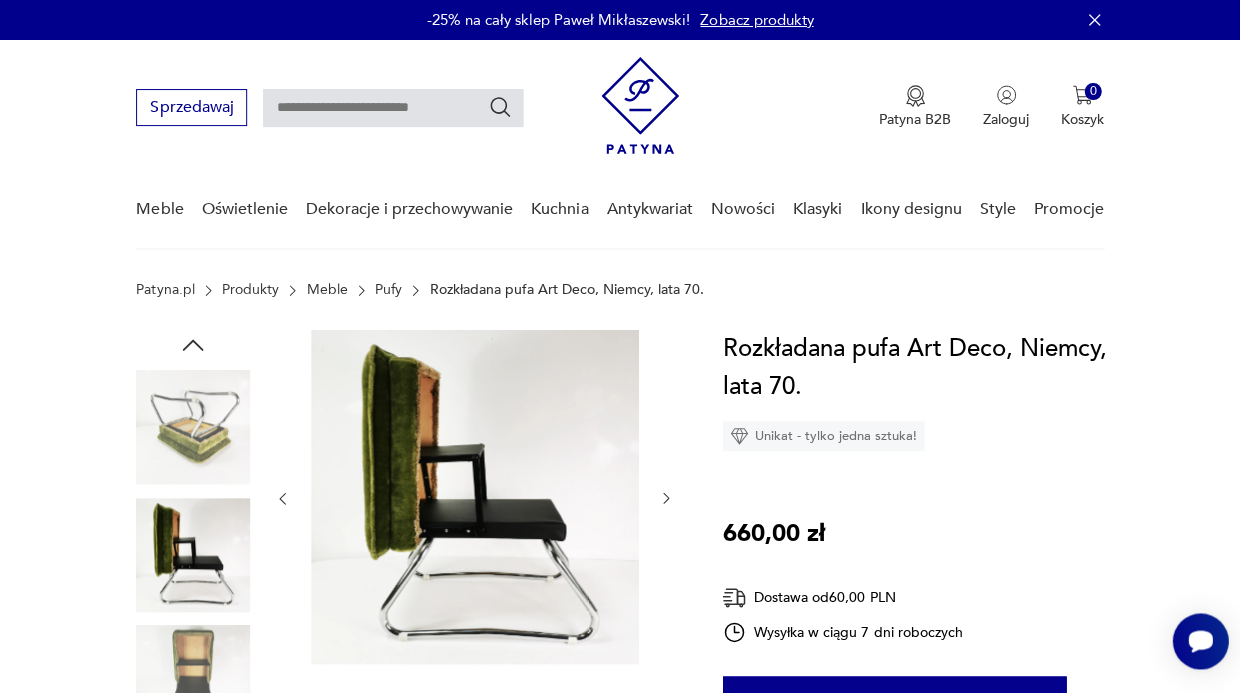 click 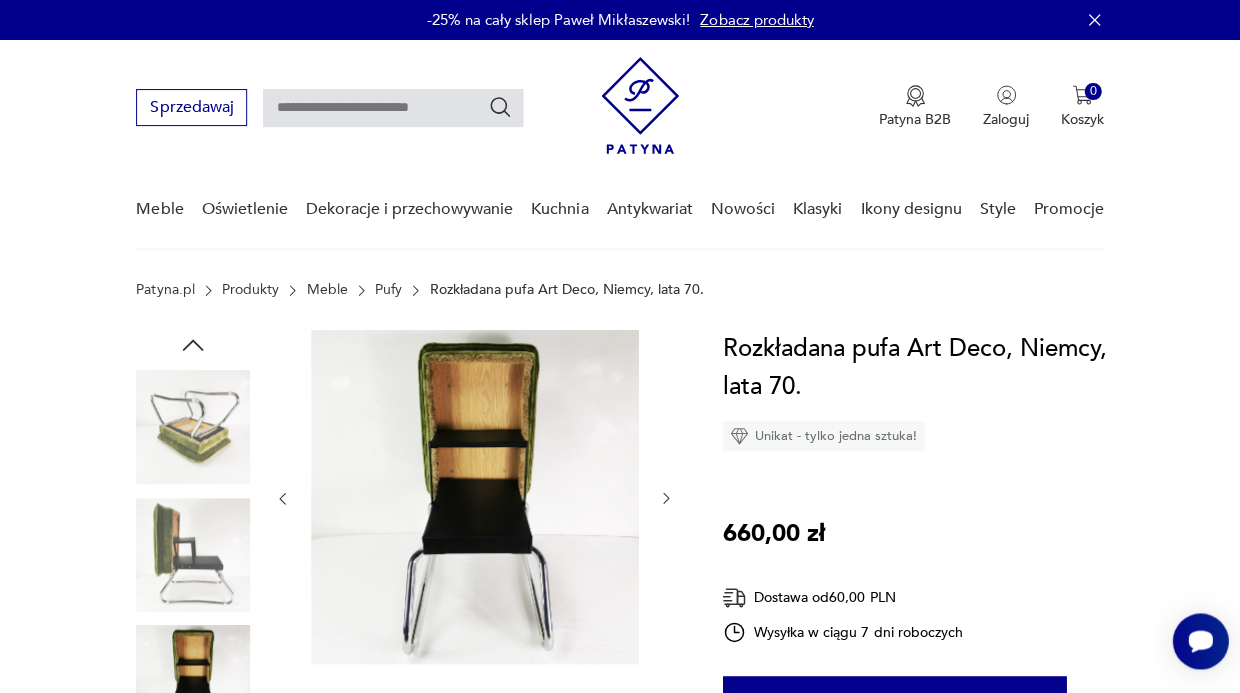 click 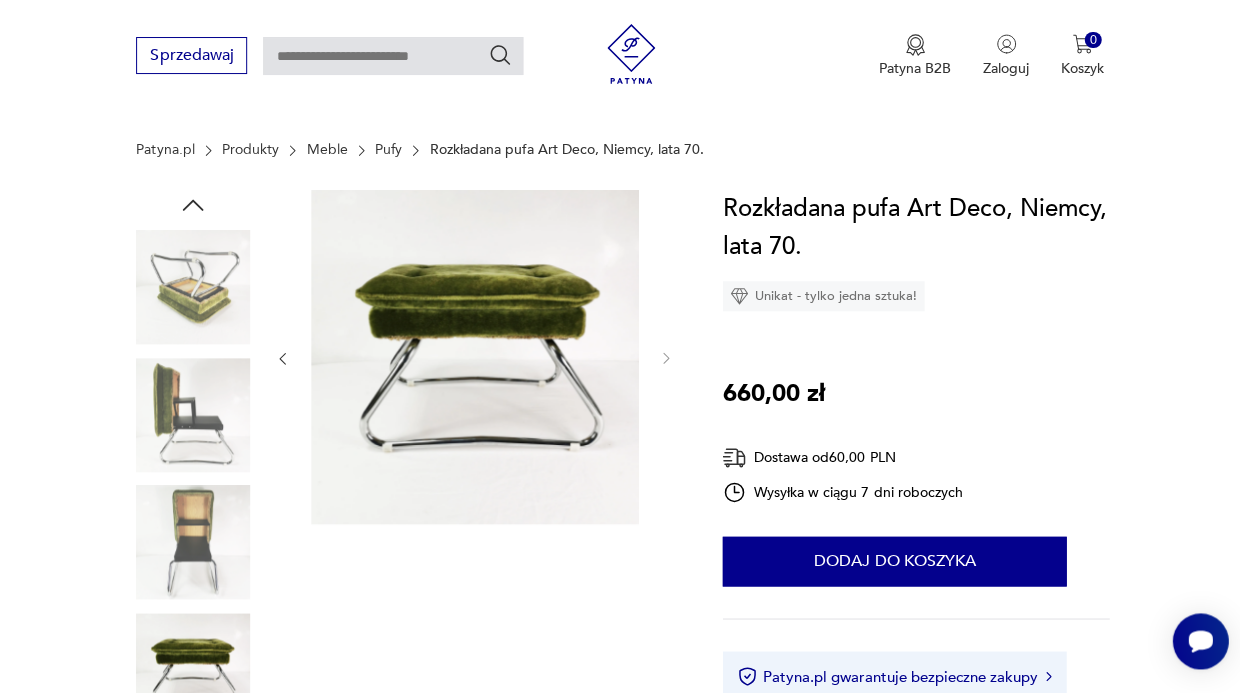 scroll, scrollTop: 522, scrollLeft: 0, axis: vertical 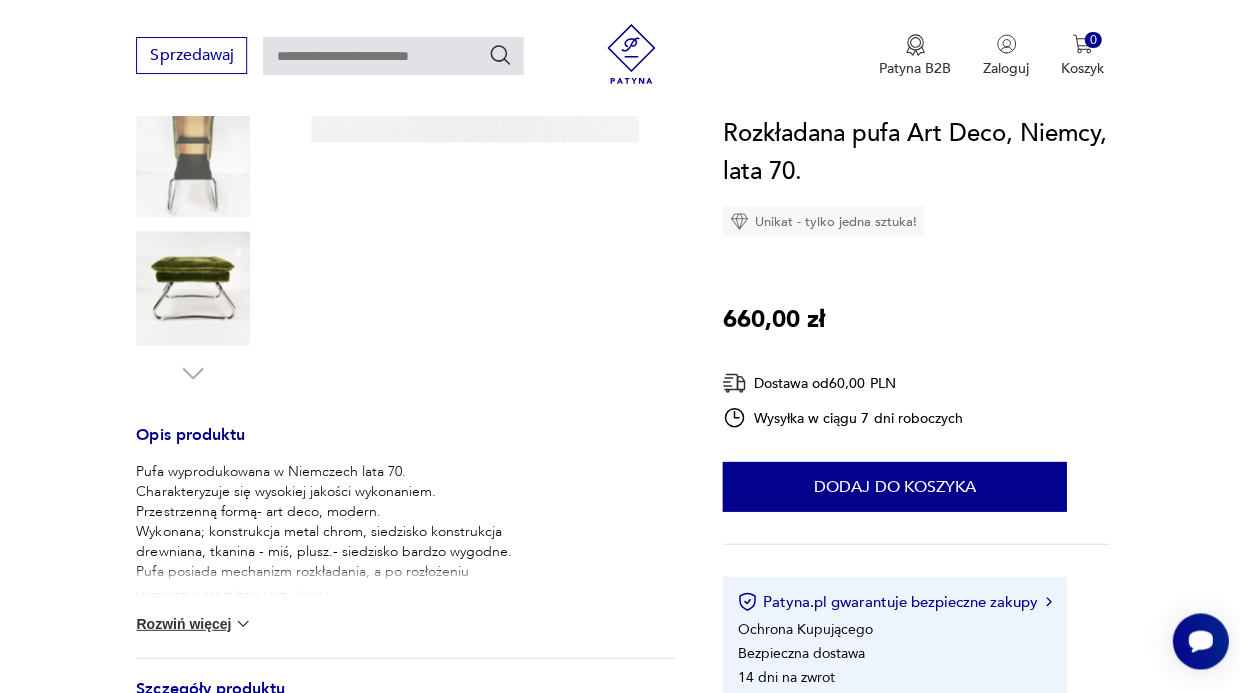 click on "Rozwiń więcej" at bounding box center (194, 623) 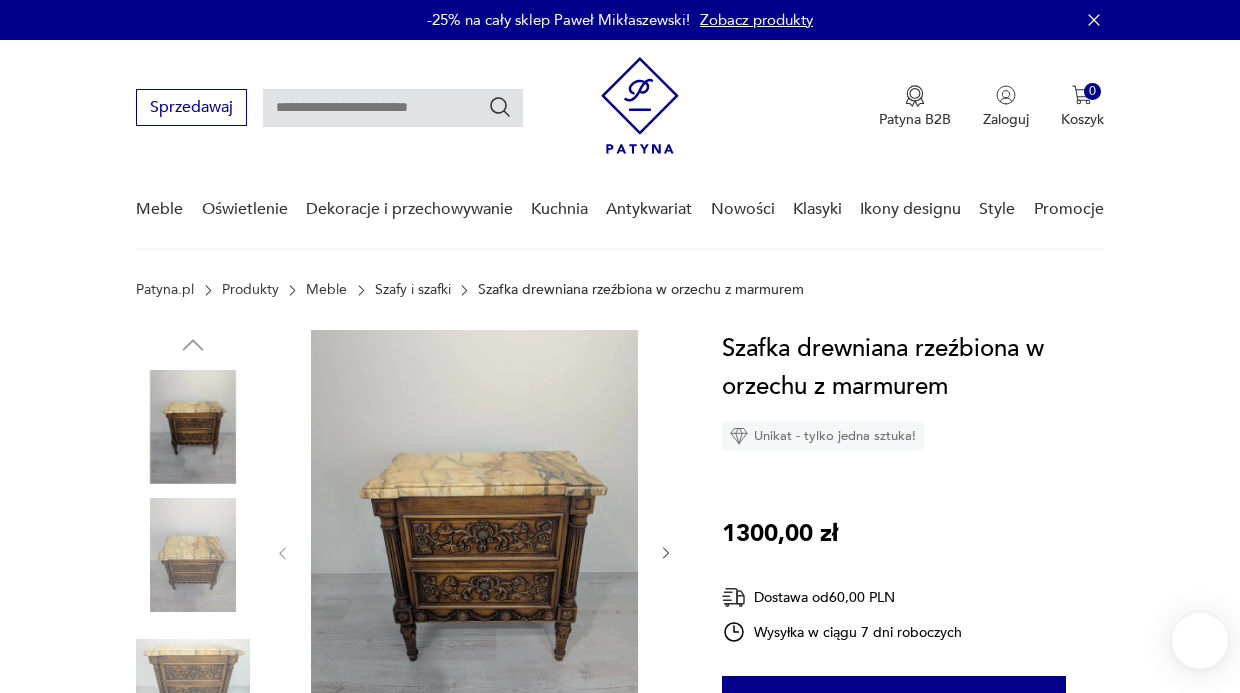 scroll, scrollTop: 0, scrollLeft: 0, axis: both 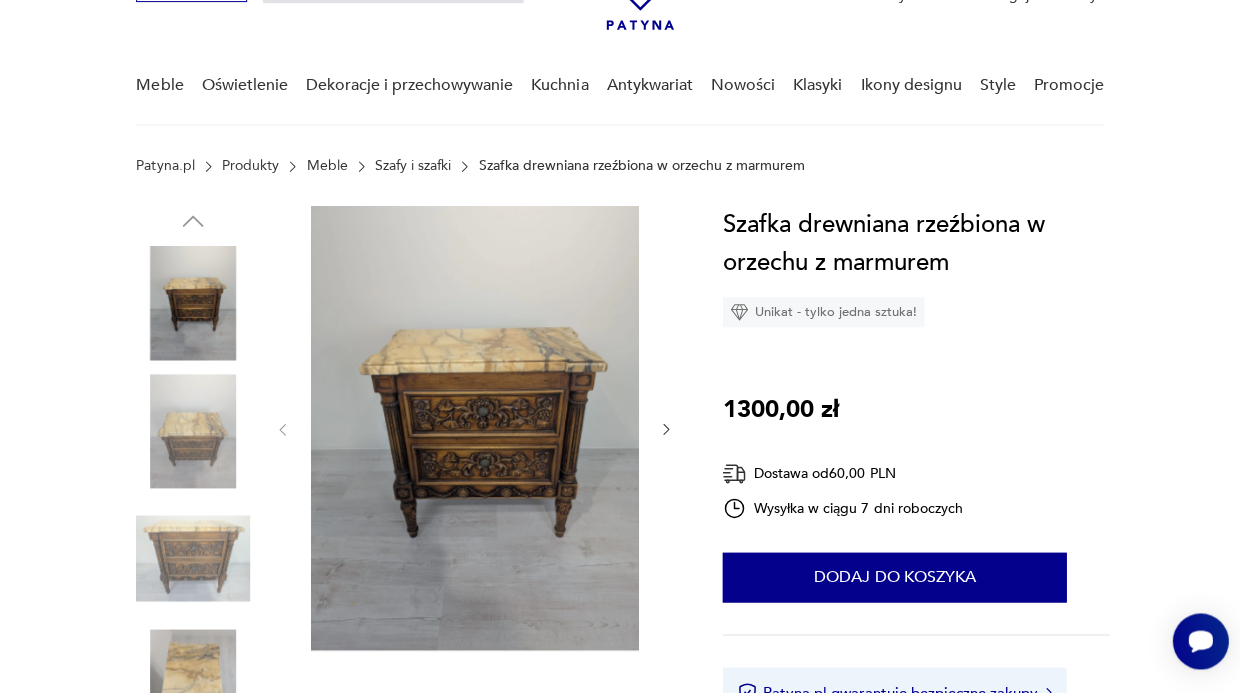 click at bounding box center [193, 558] 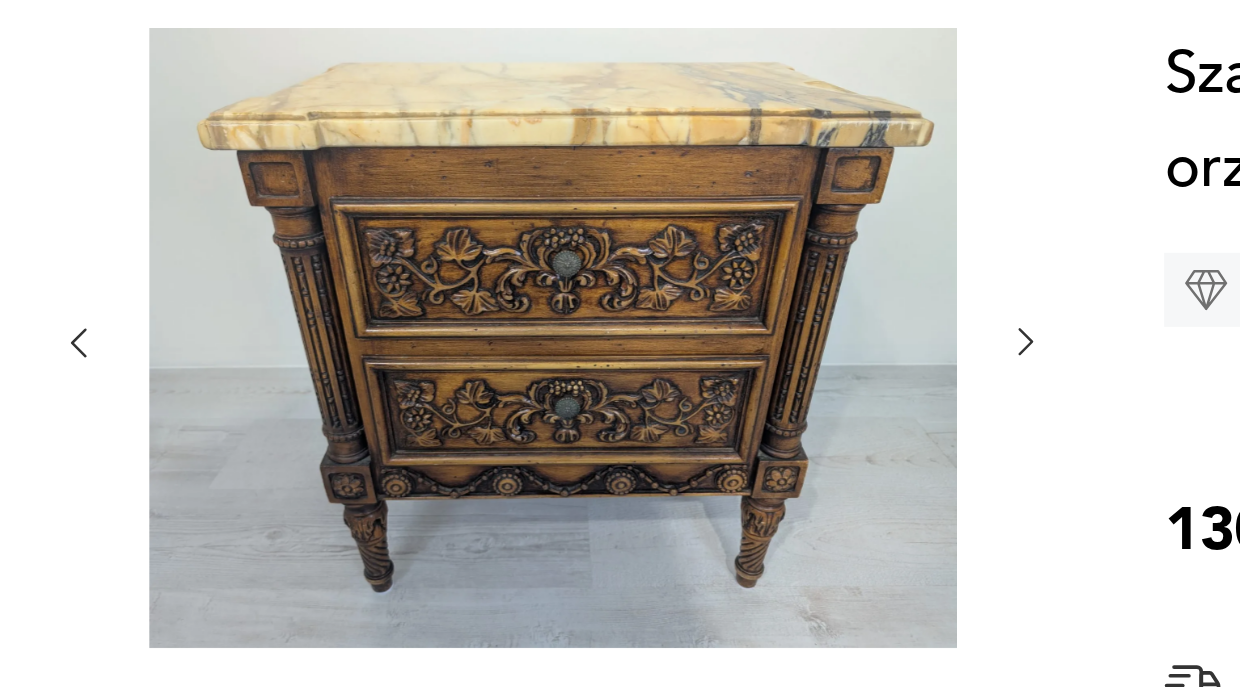 scroll, scrollTop: 81, scrollLeft: 0, axis: vertical 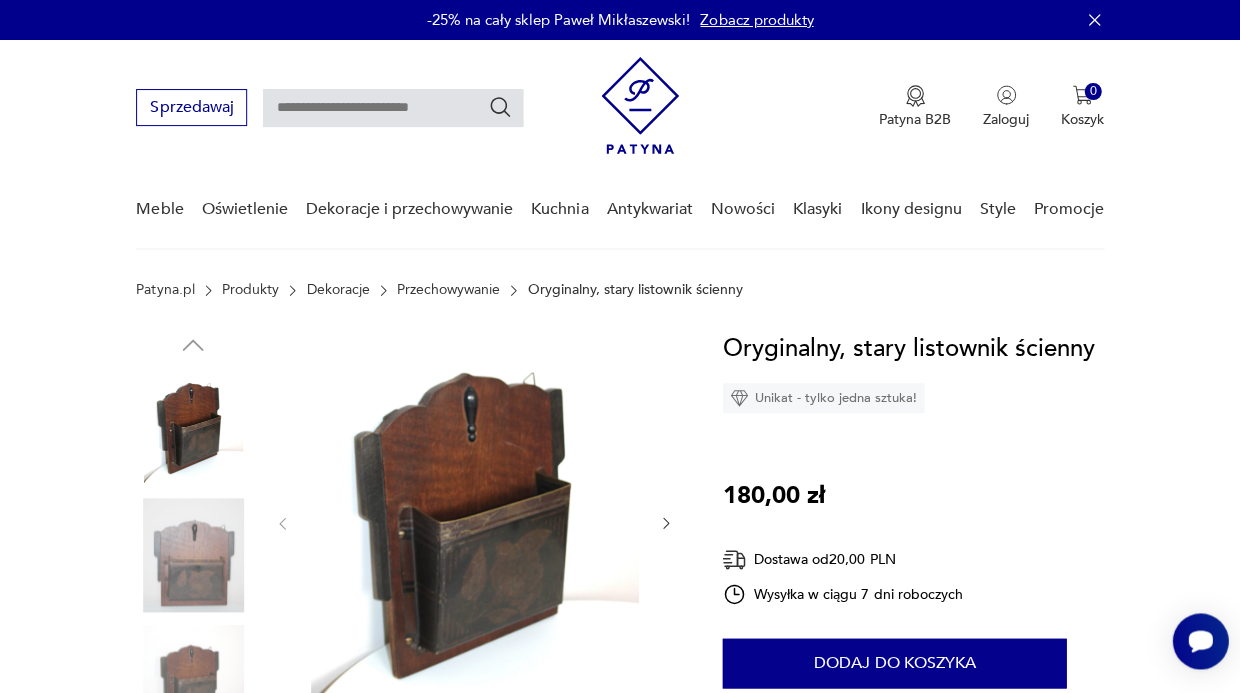 click at bounding box center [474, 523] 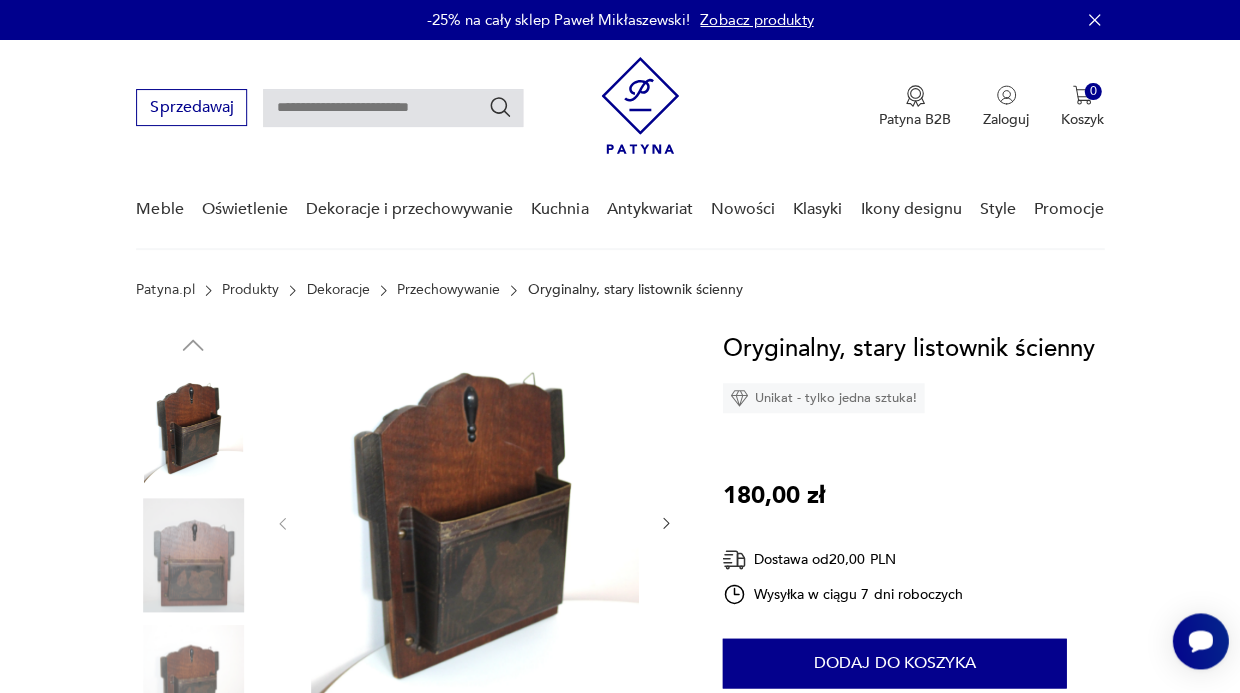 click 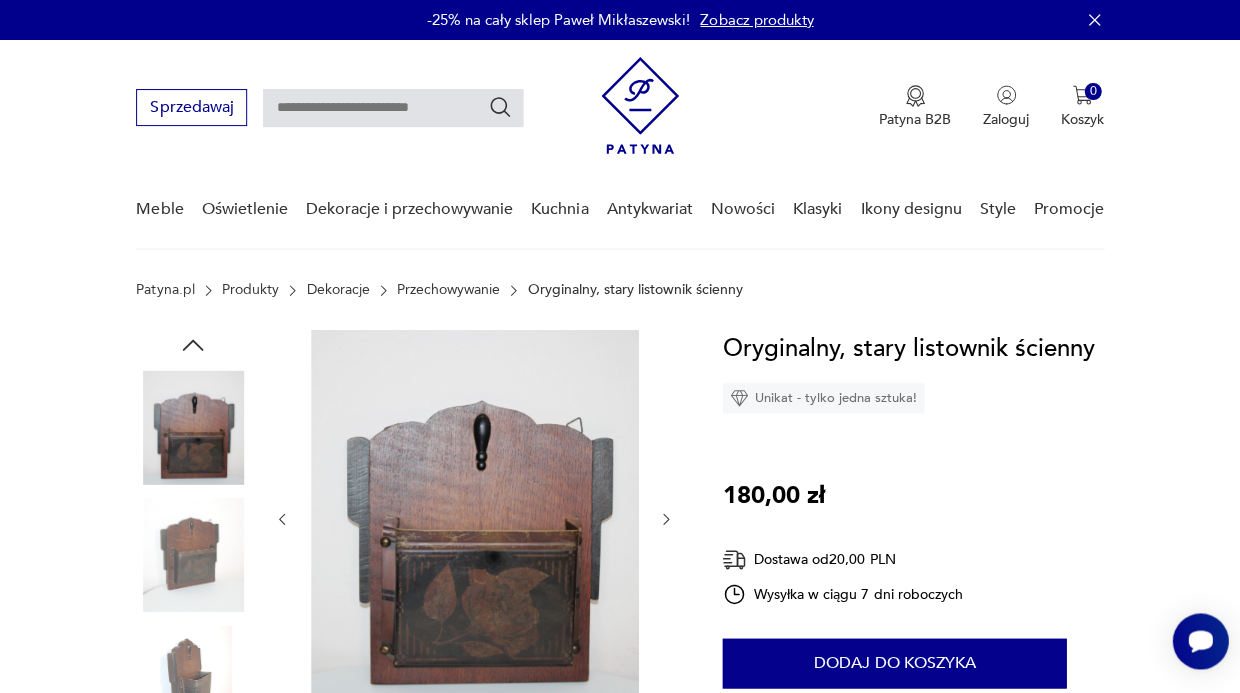 click 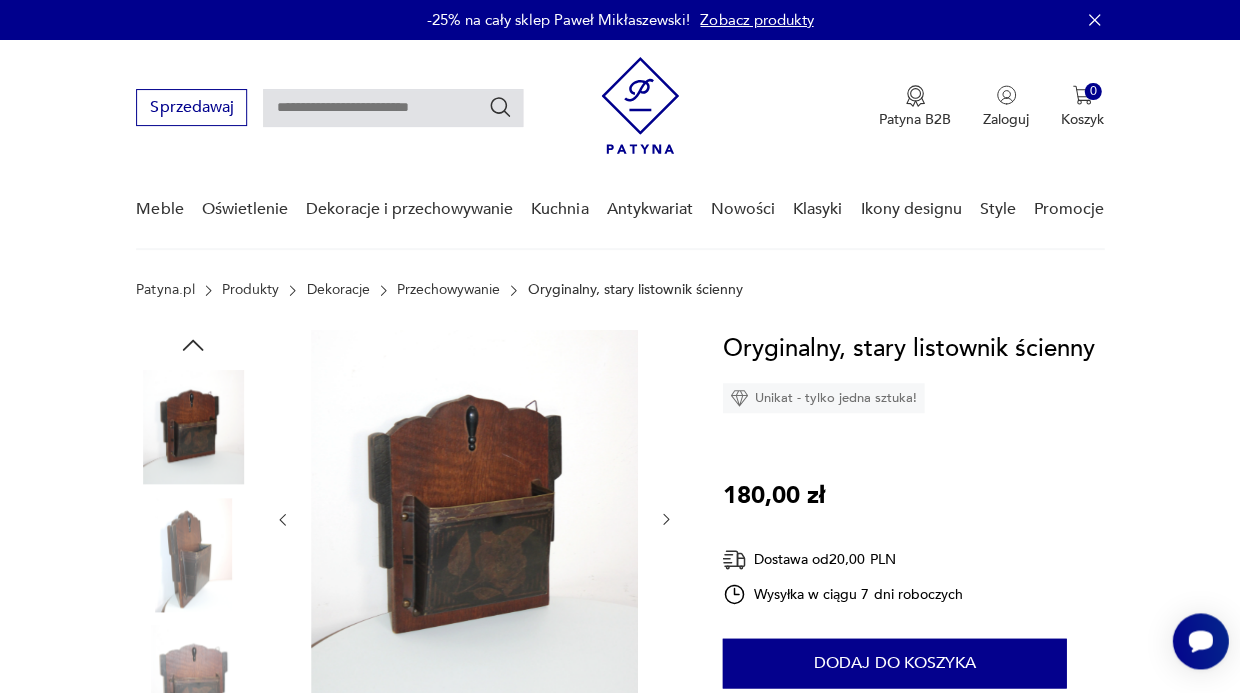 click 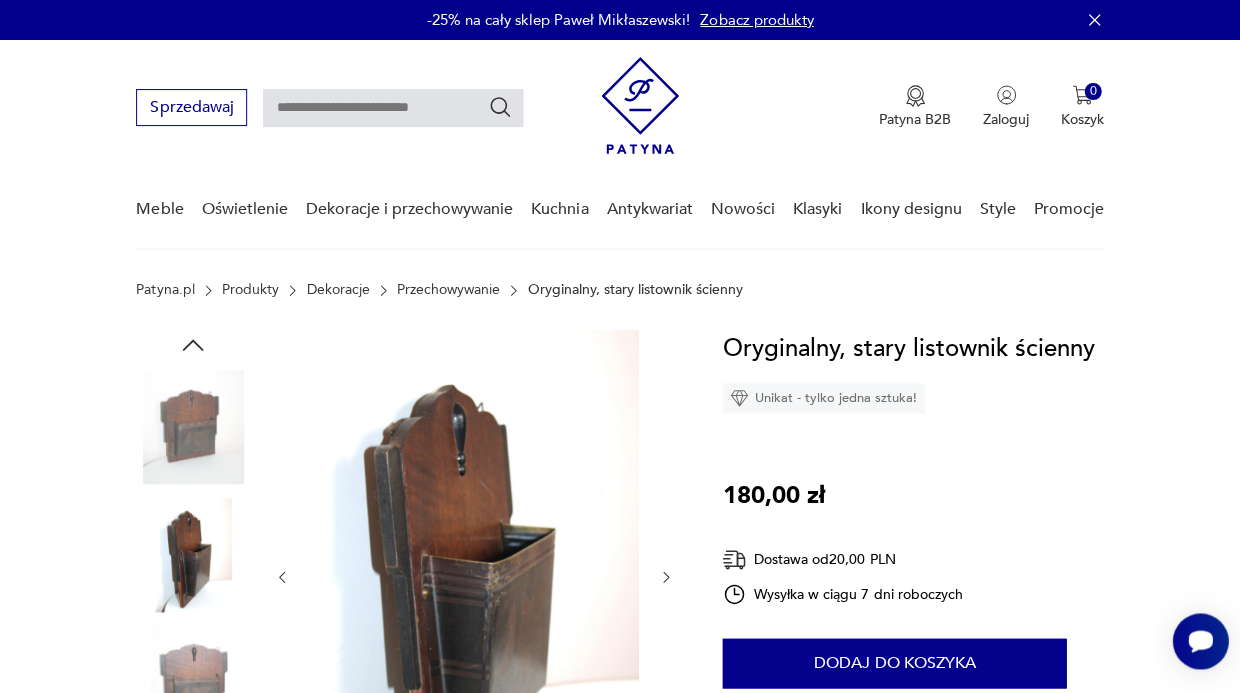 click at bounding box center [474, 577] 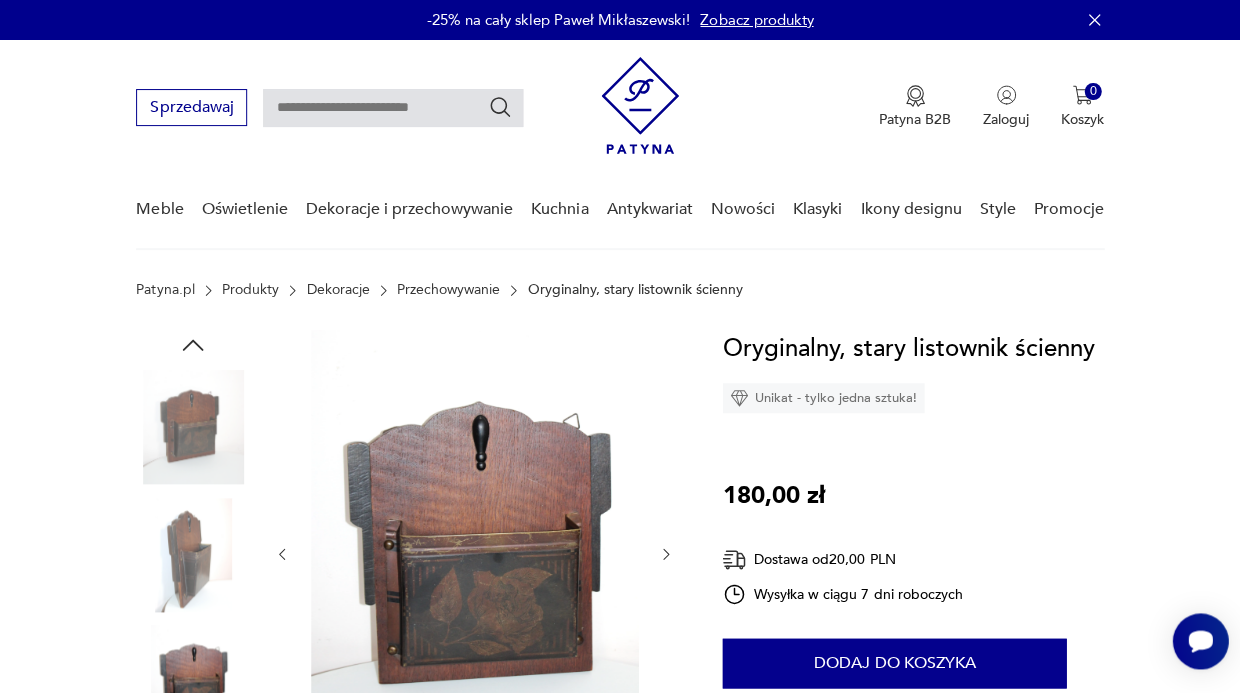 click at bounding box center (474, 554) 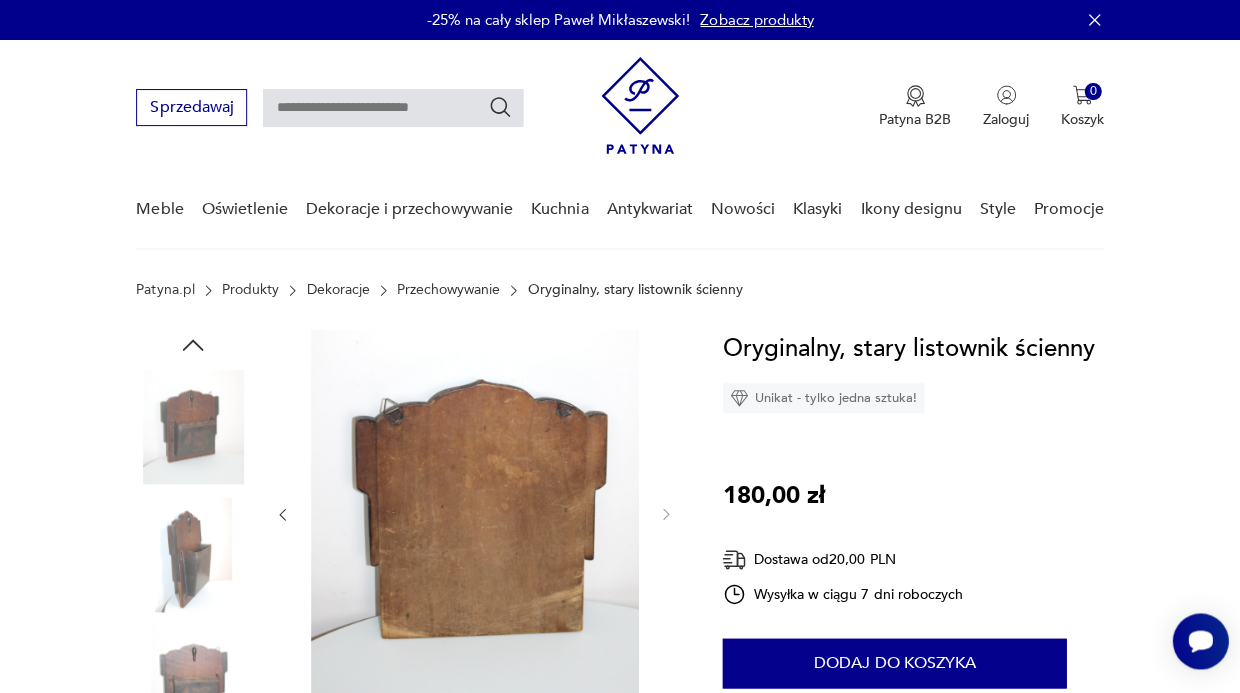 click at bounding box center [474, 514] 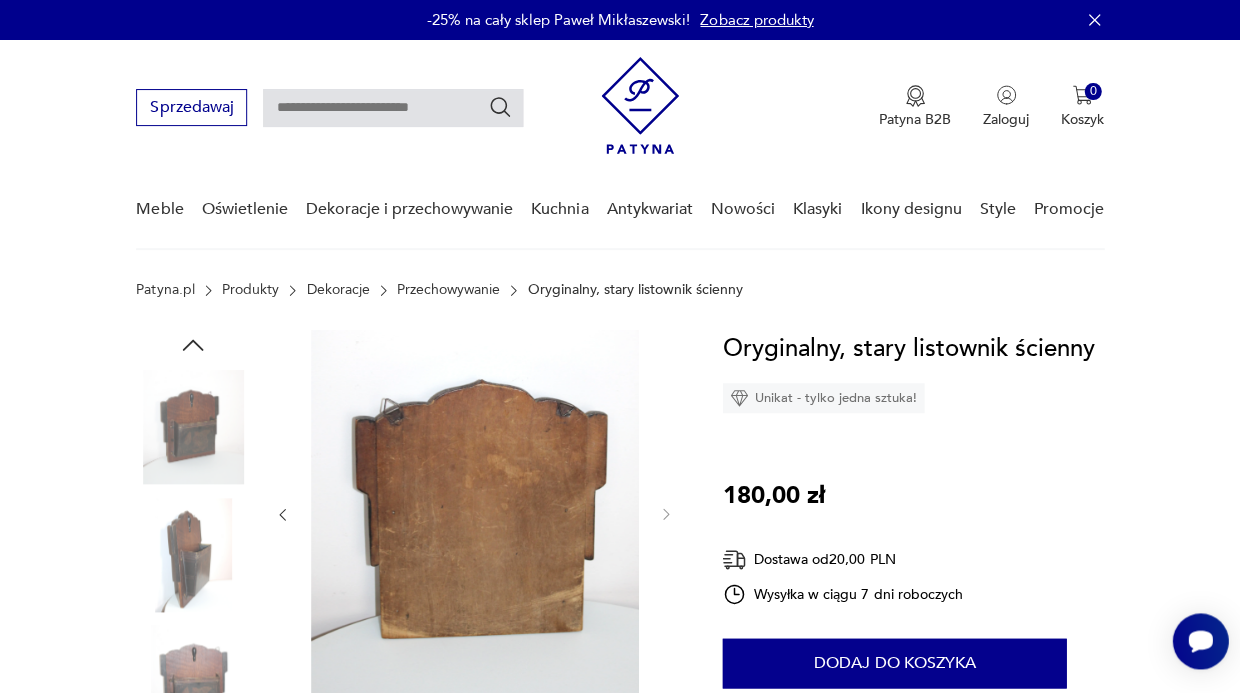click at bounding box center [405, 620] 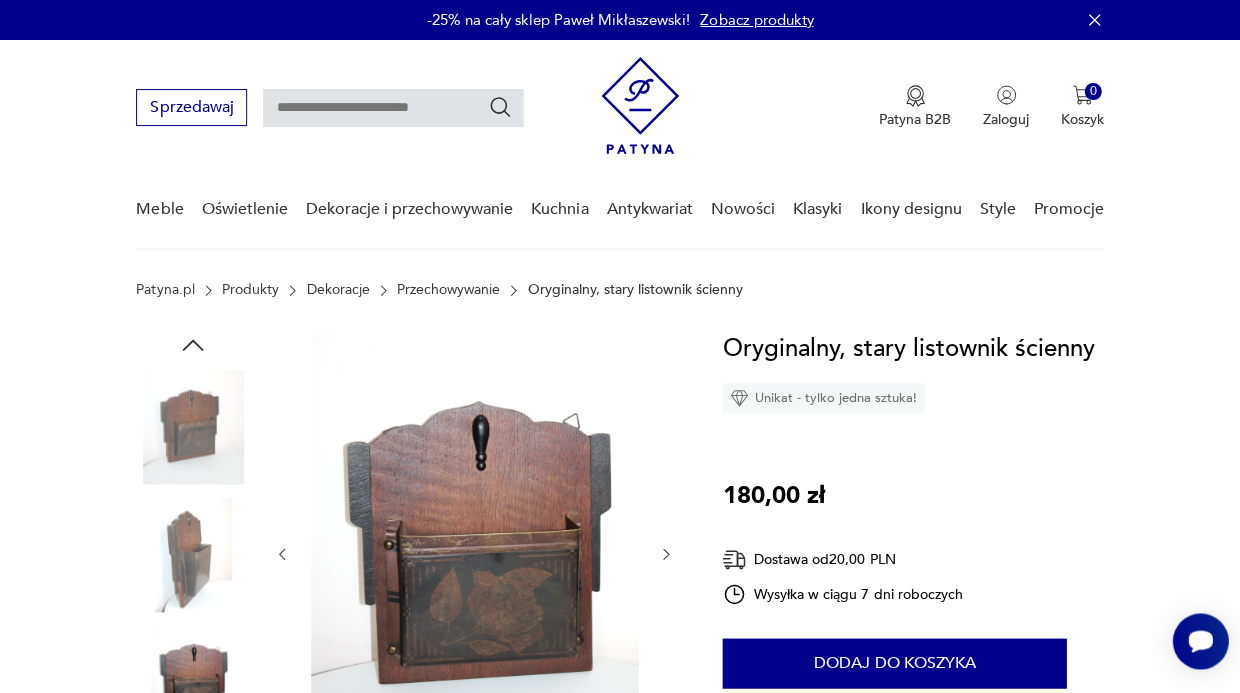 click at bounding box center [474, 554] 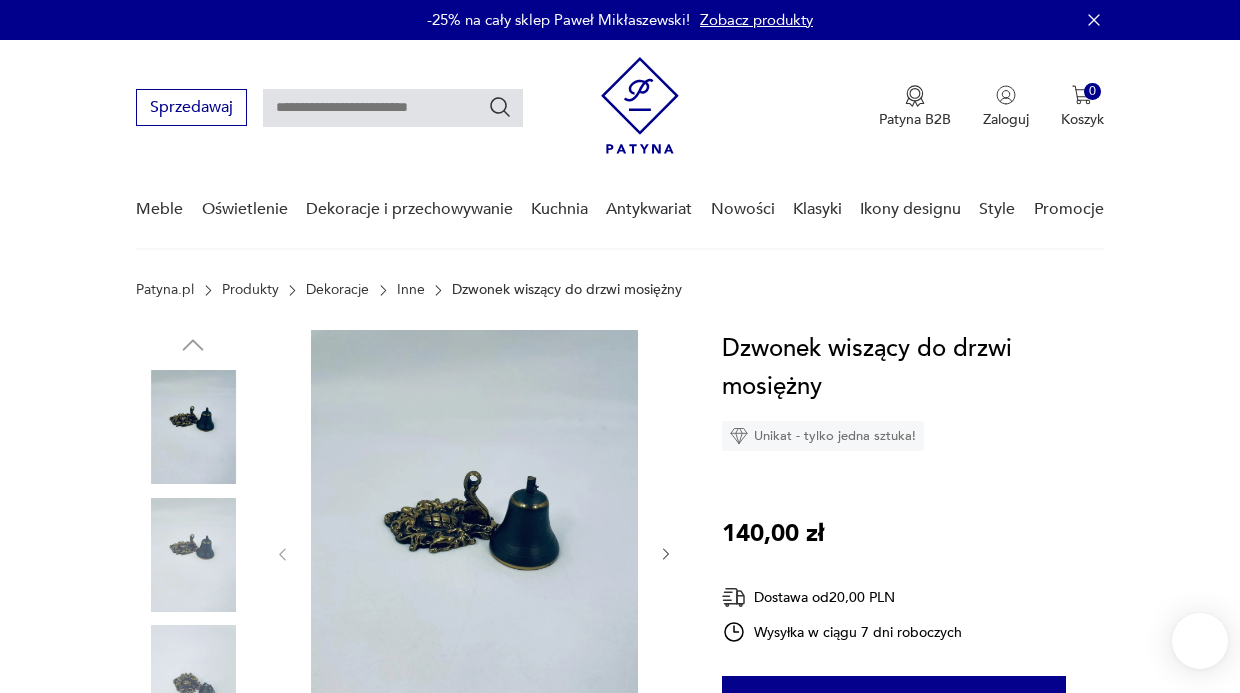 scroll, scrollTop: 0, scrollLeft: 0, axis: both 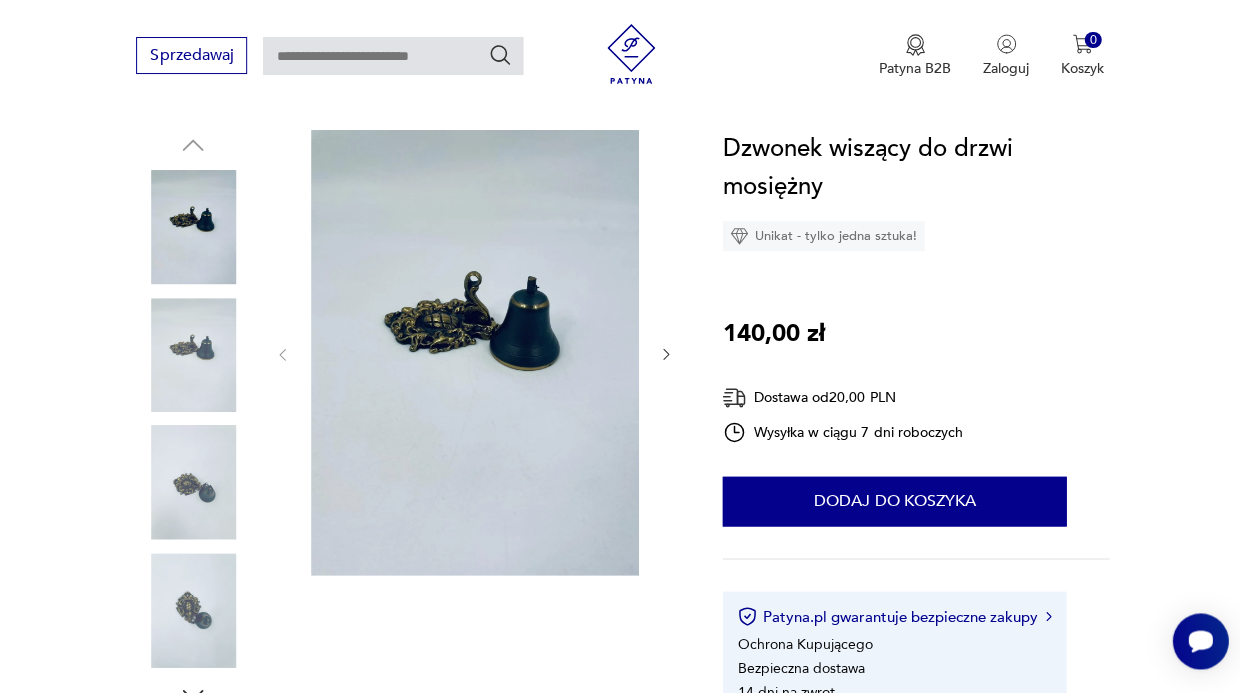 click at bounding box center (666, 355) 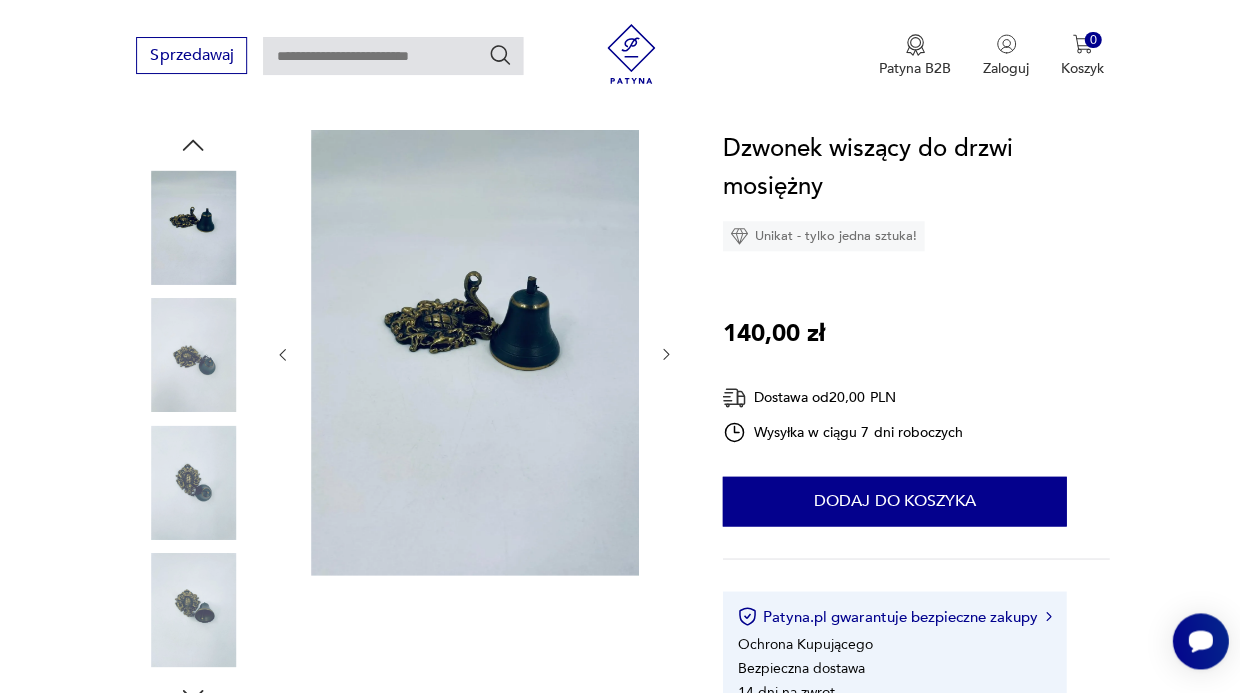 click 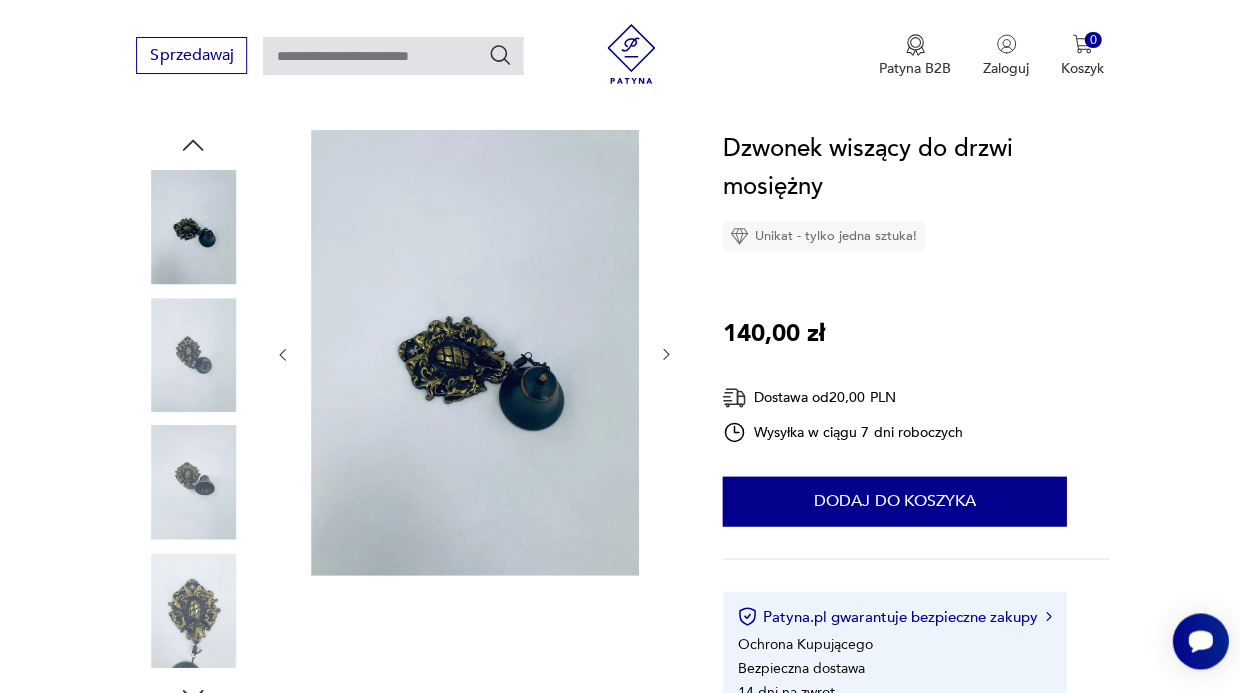 click 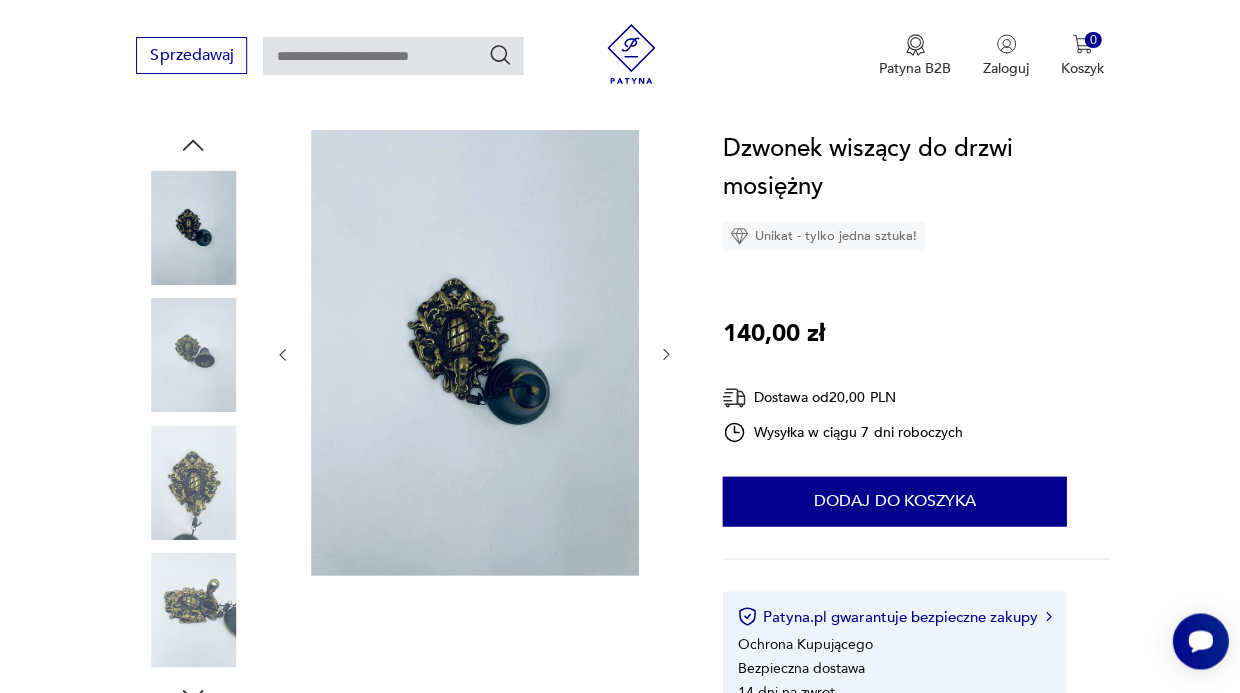 click 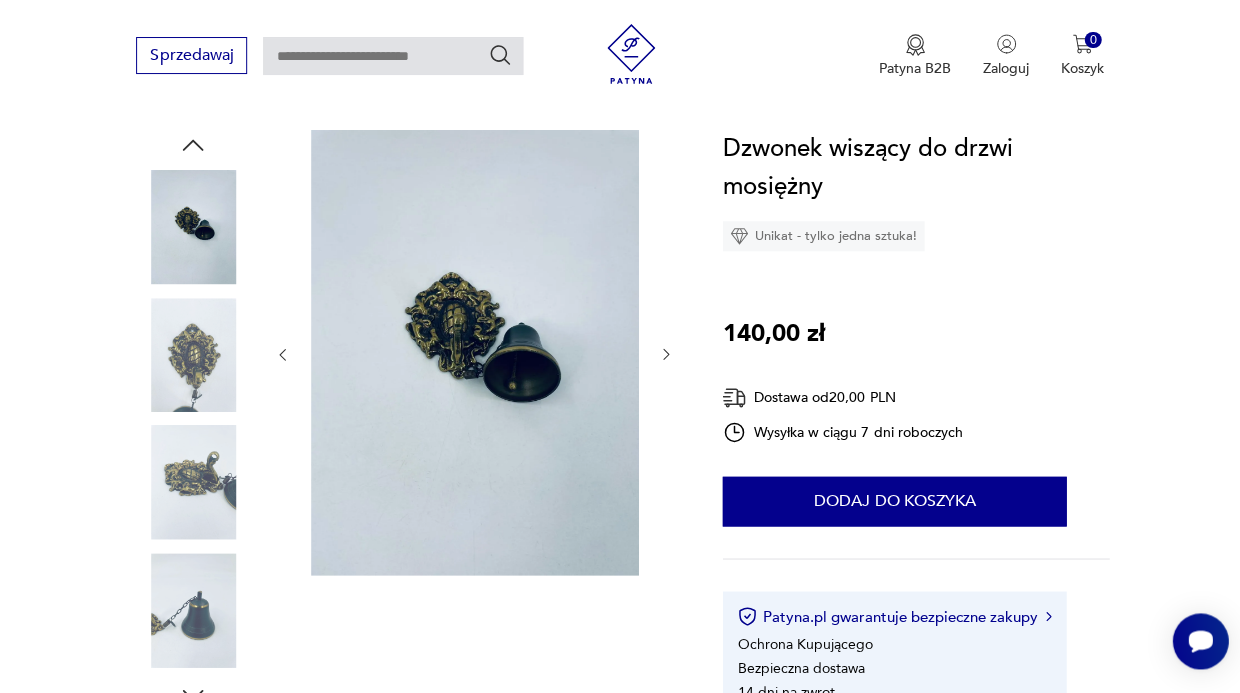 click 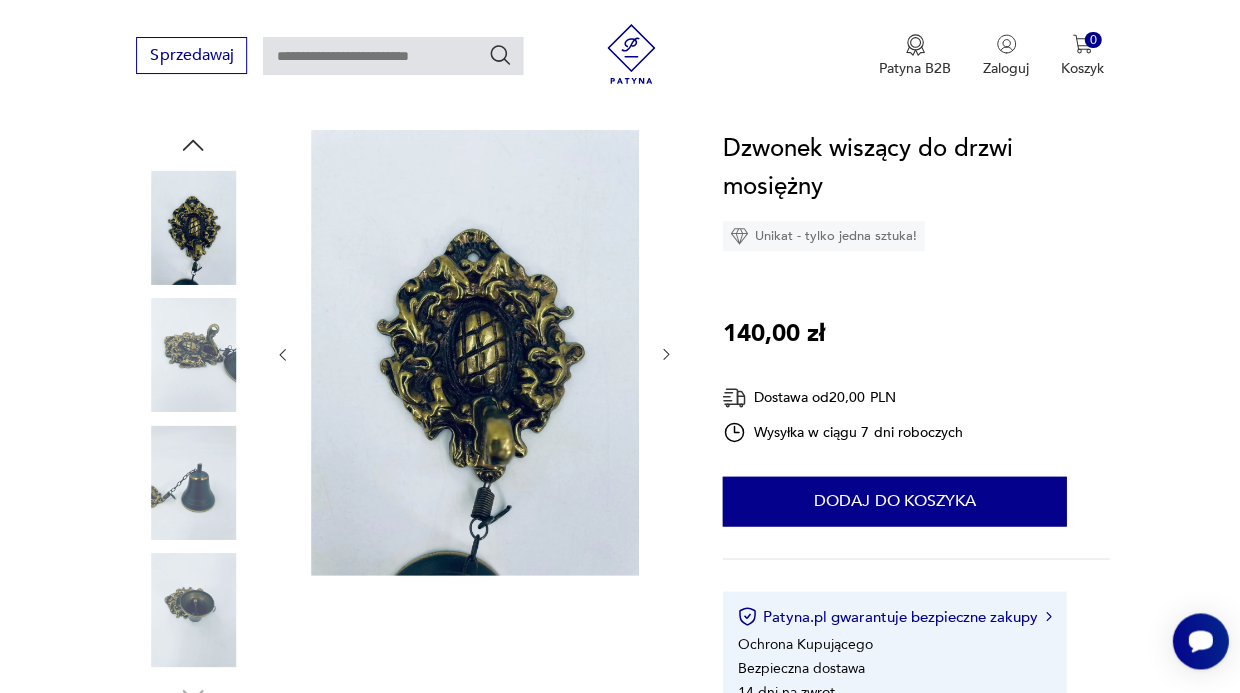 click 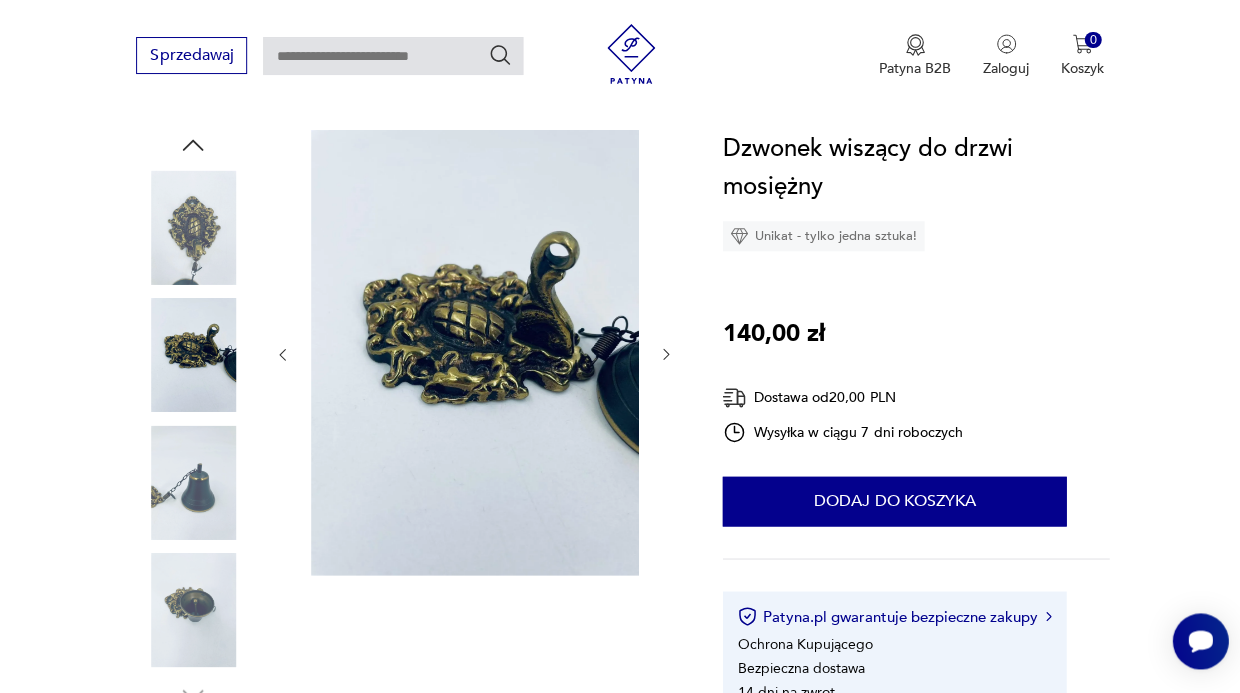 click 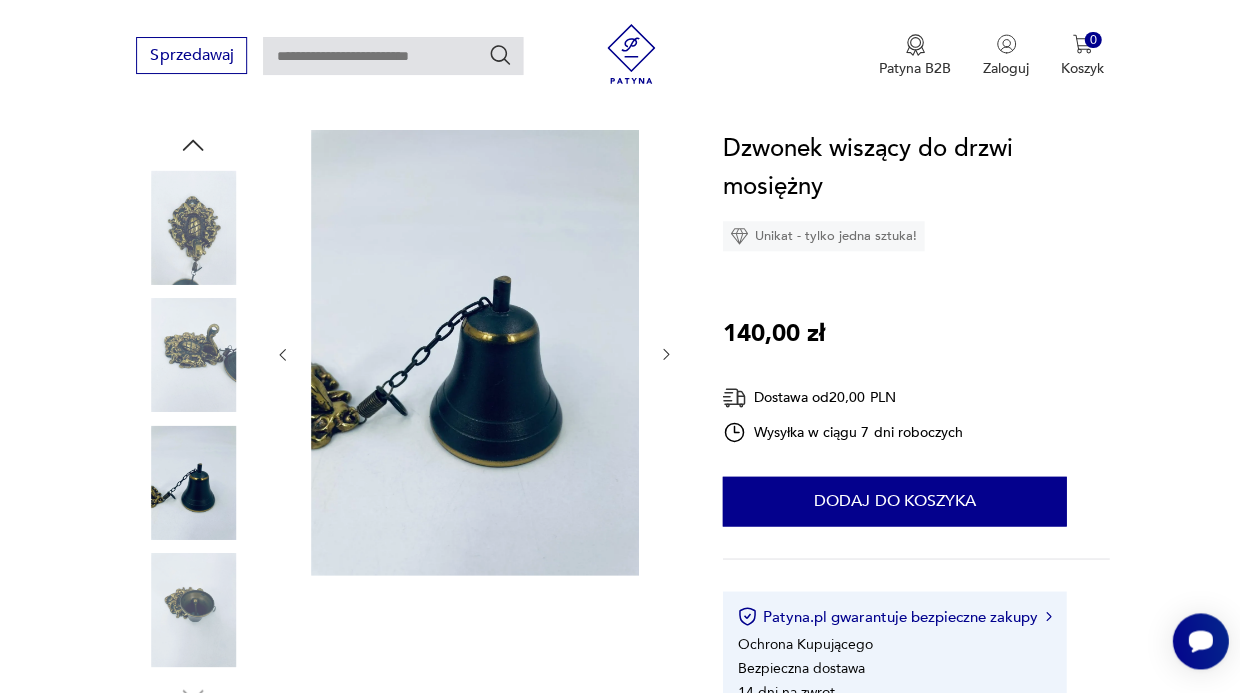 click 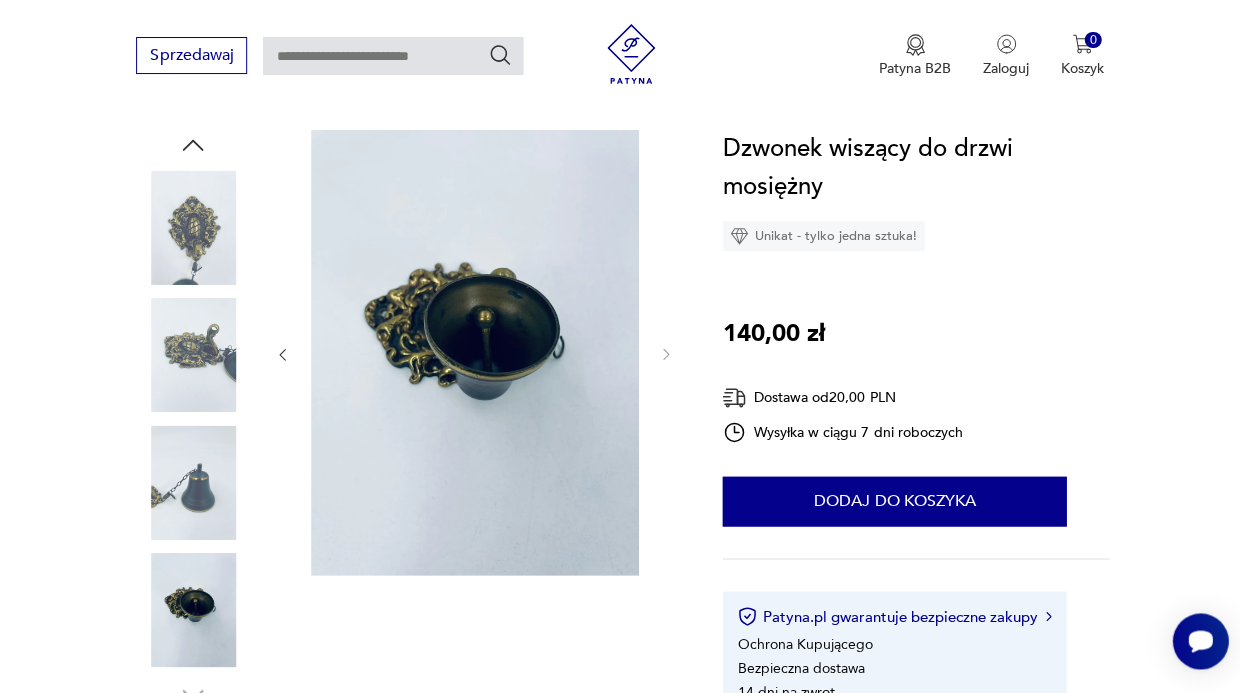 click 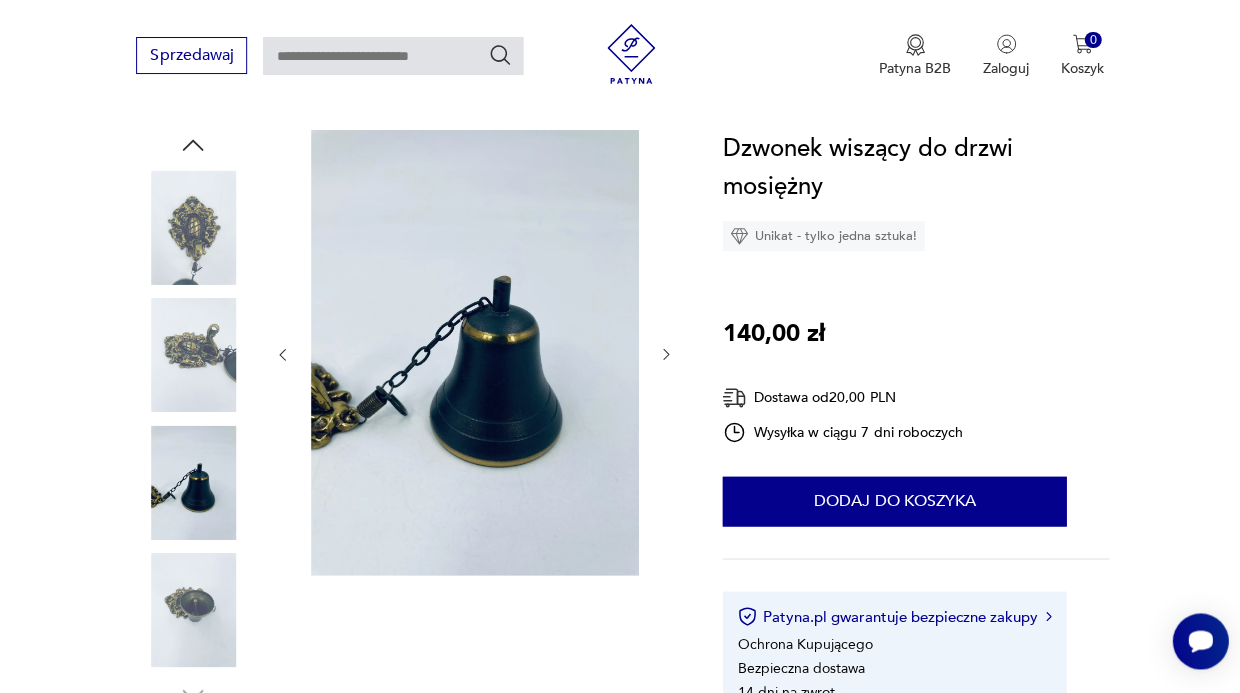 click 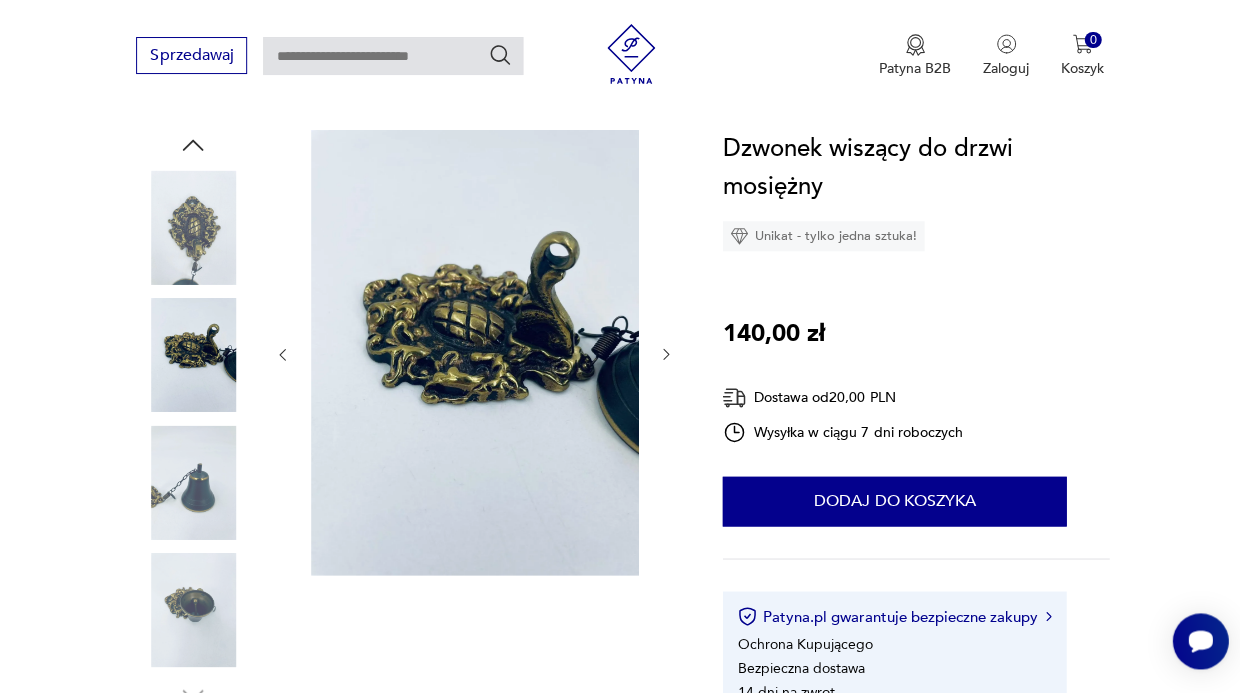 click 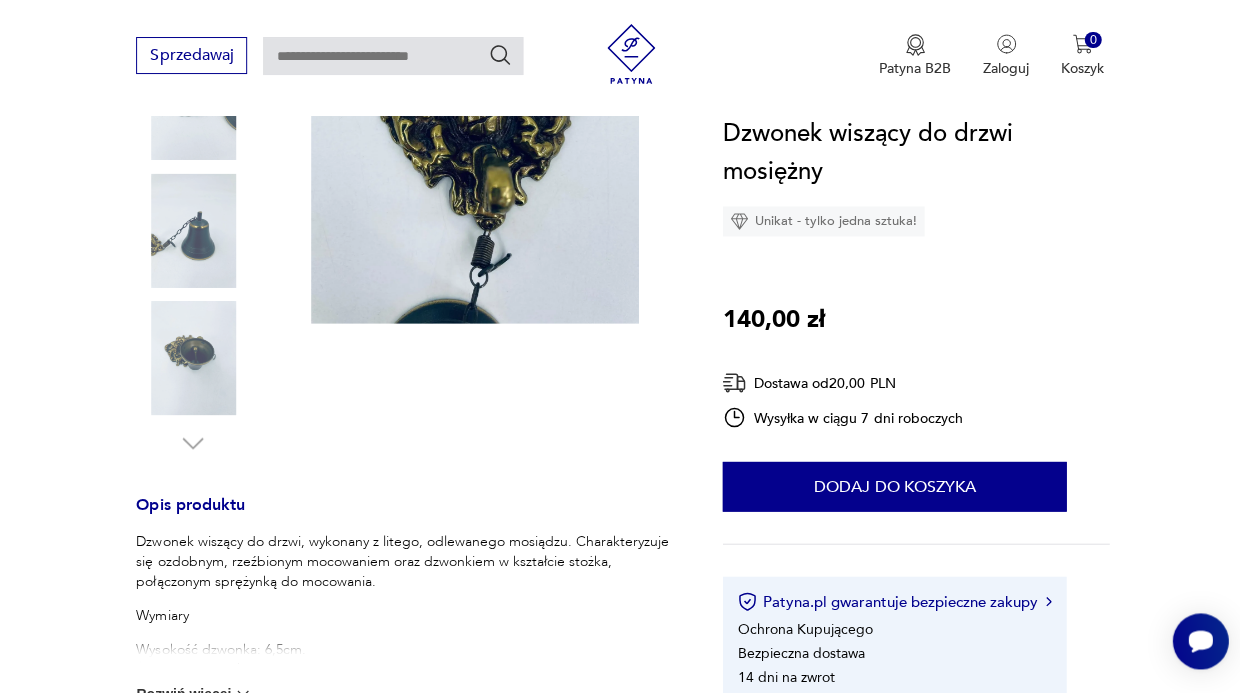 scroll, scrollTop: 566, scrollLeft: 0, axis: vertical 